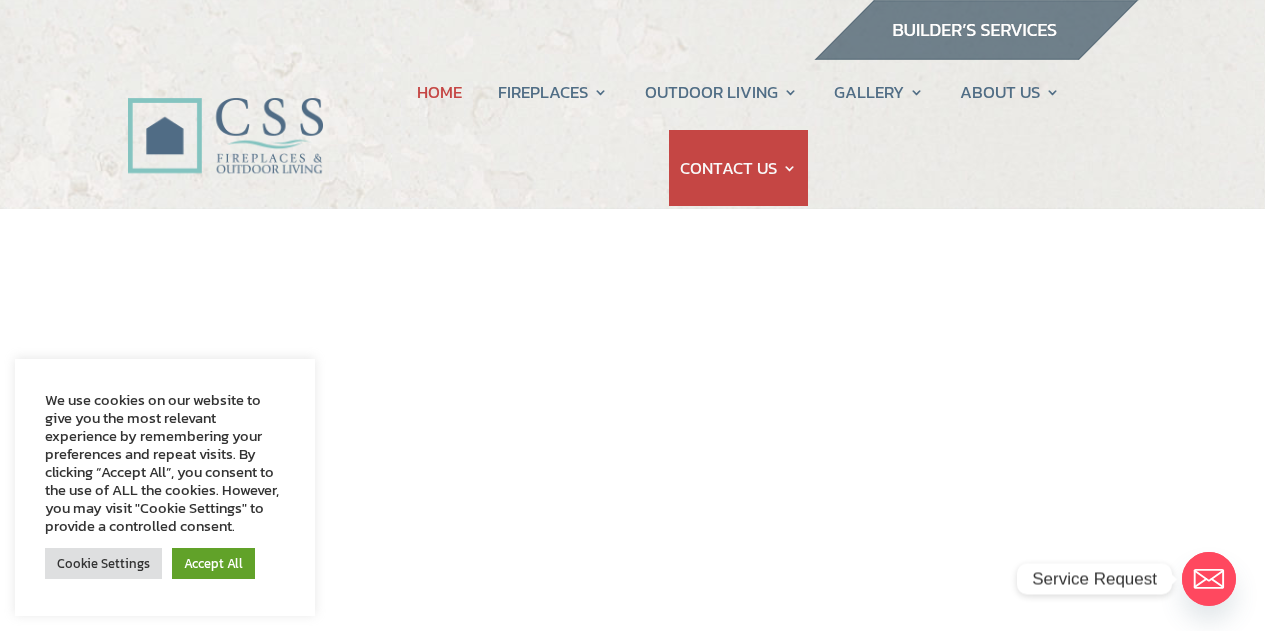 scroll, scrollTop: 0, scrollLeft: 0, axis: both 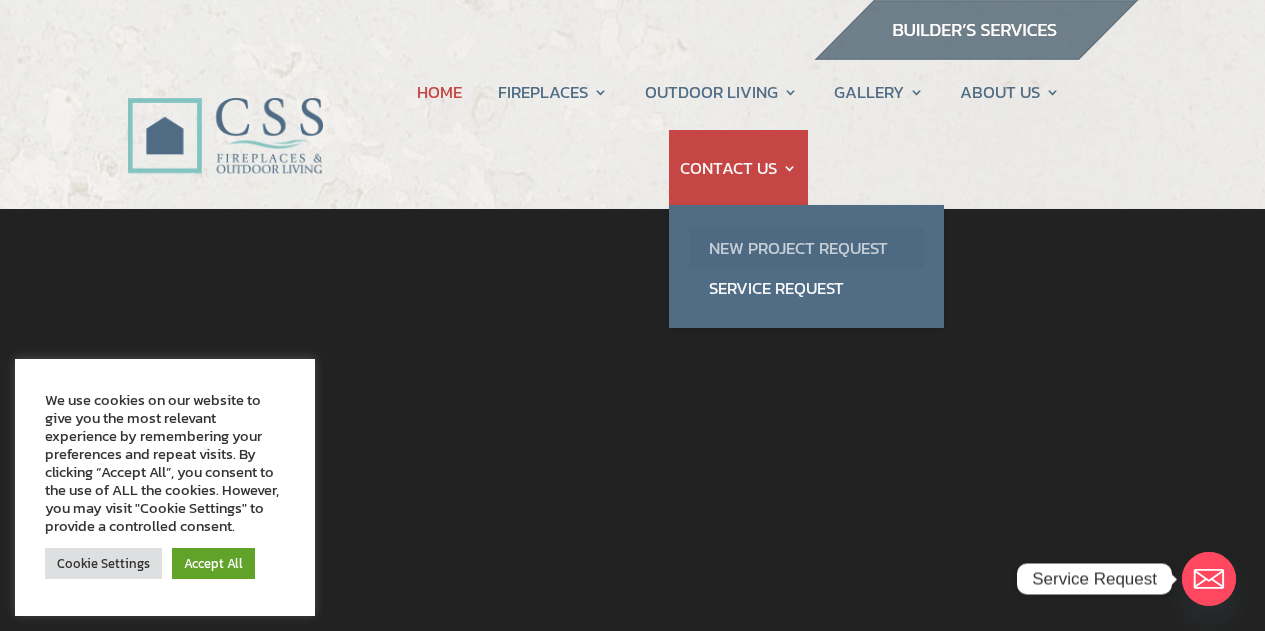 click on "New Project Request" at bounding box center [806, 248] 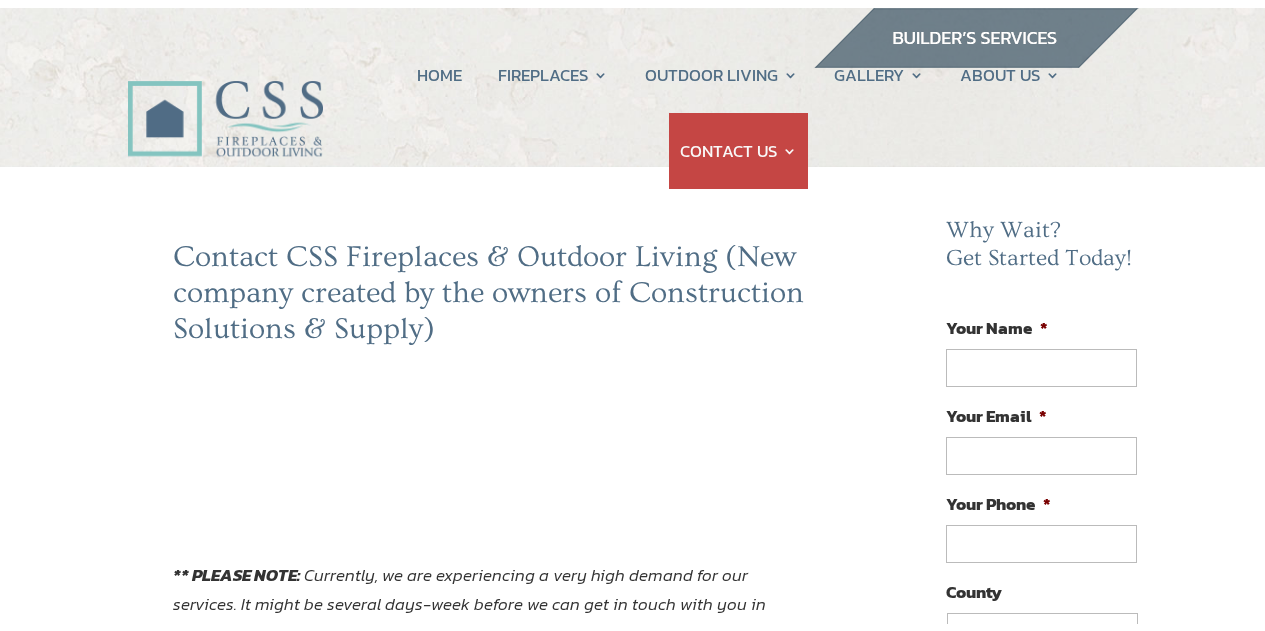 scroll, scrollTop: 0, scrollLeft: 0, axis: both 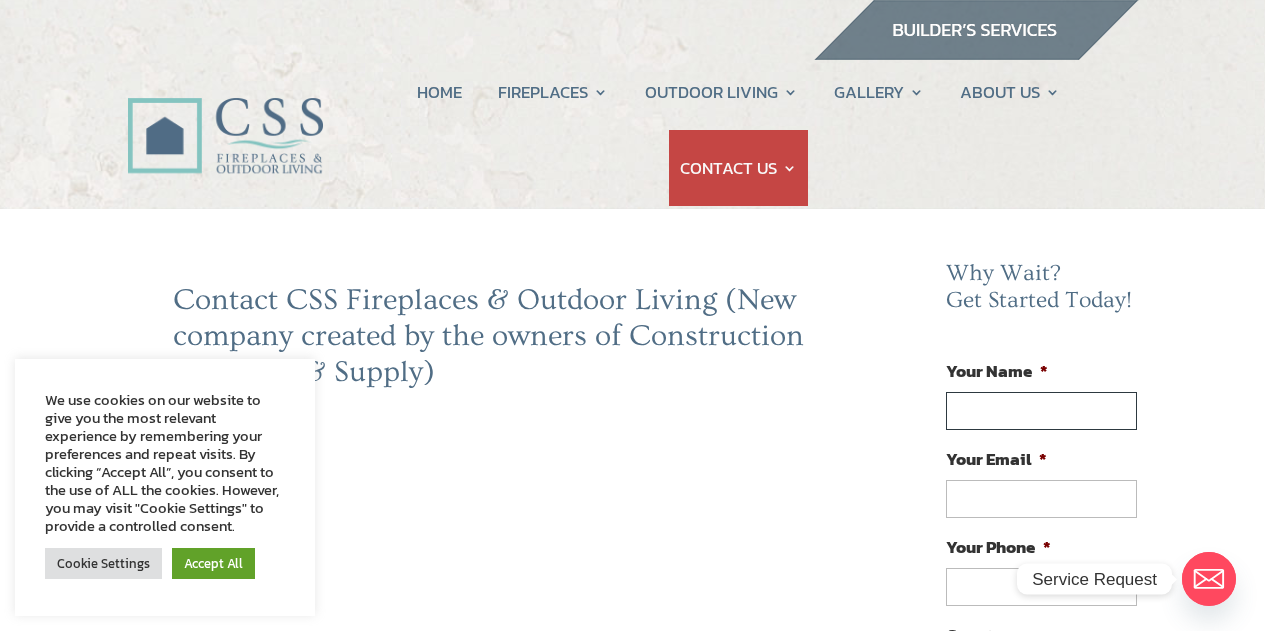 click on "Your Name *" at bounding box center [1041, 411] 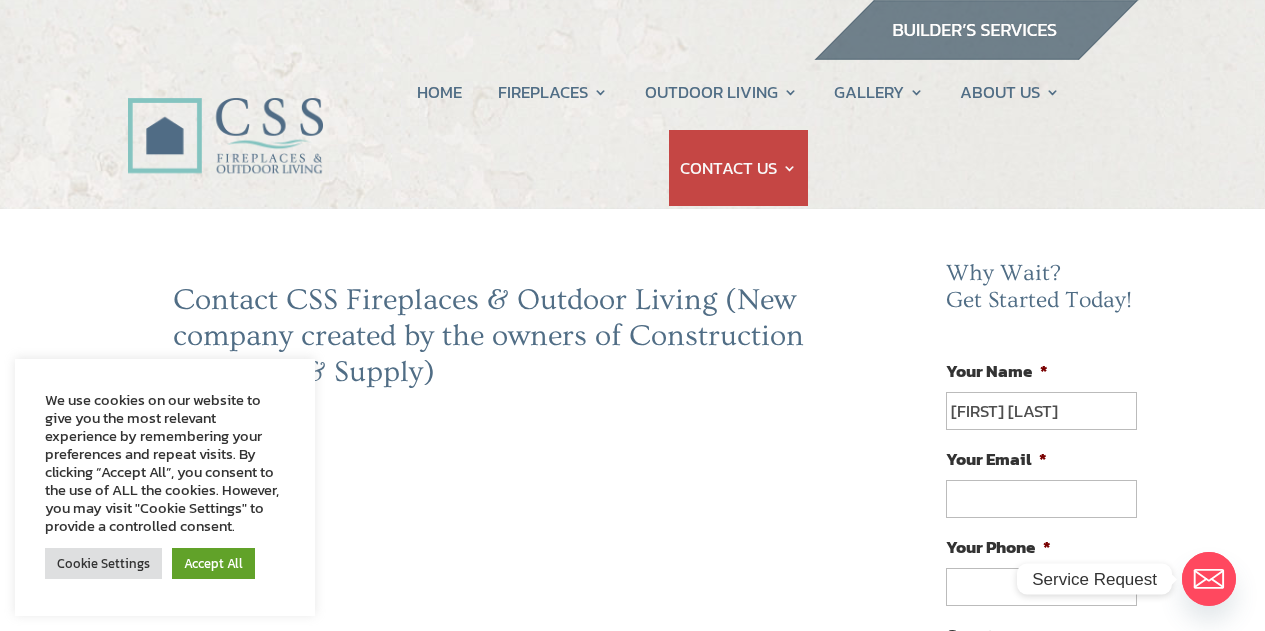 type on "gobel.chris.mckinney@gmail.com" 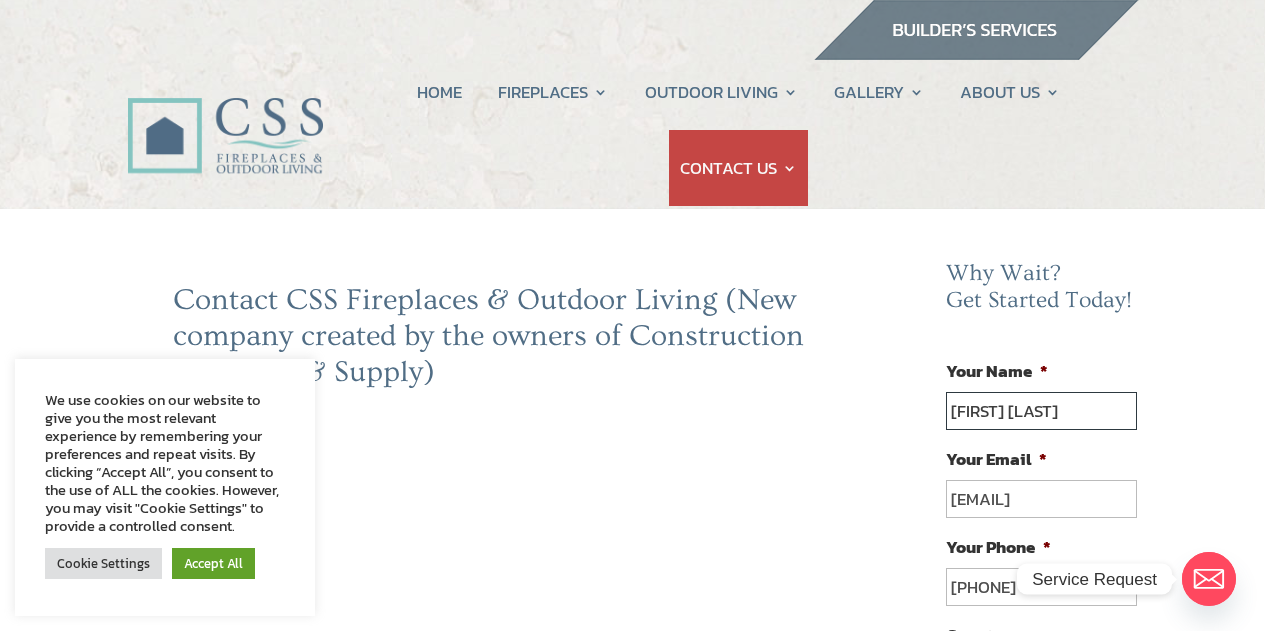 type on "(904) 689-1713" 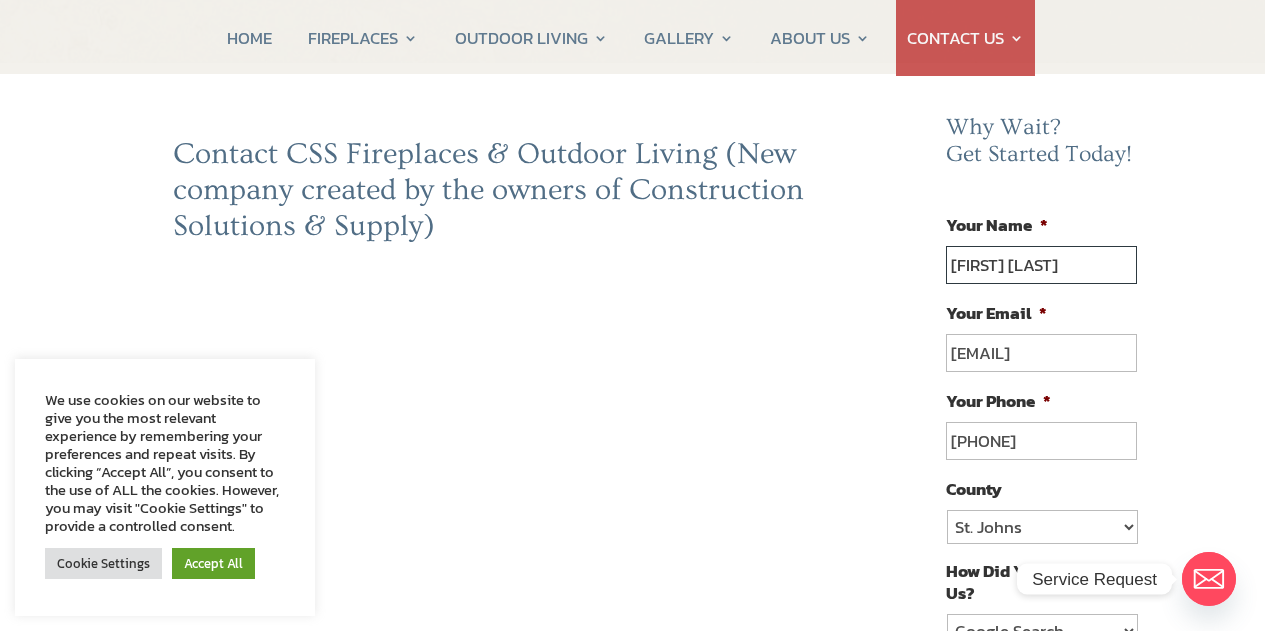 scroll, scrollTop: 106, scrollLeft: 0, axis: vertical 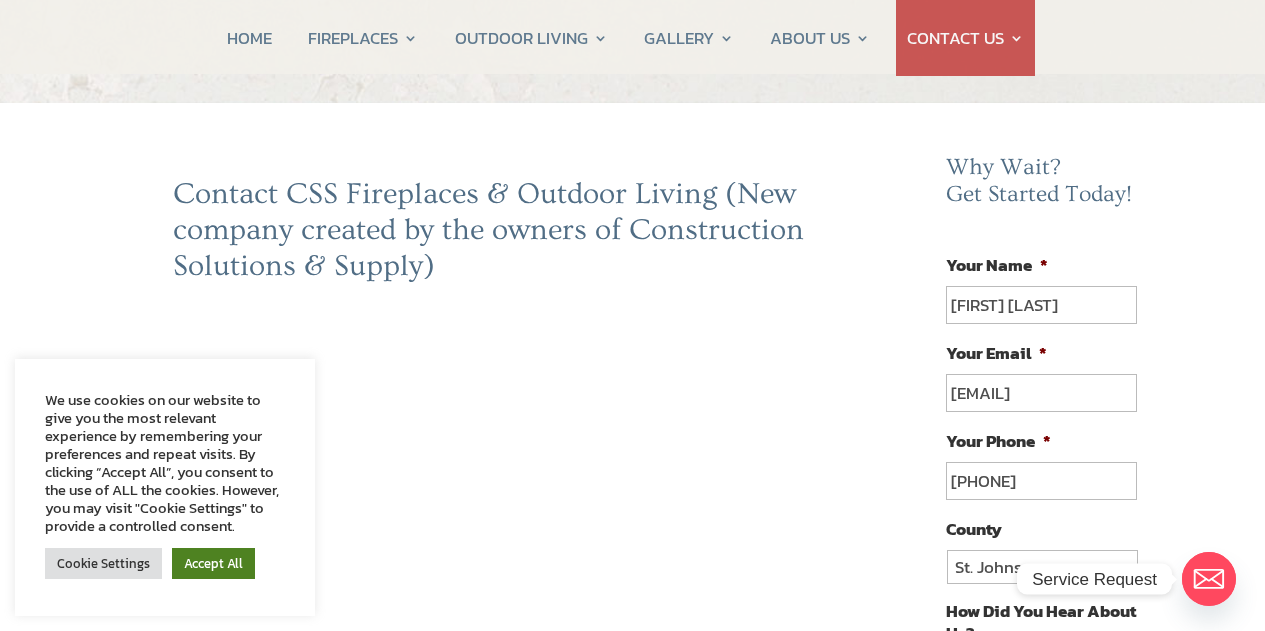 click on "Accept All" at bounding box center (213, 563) 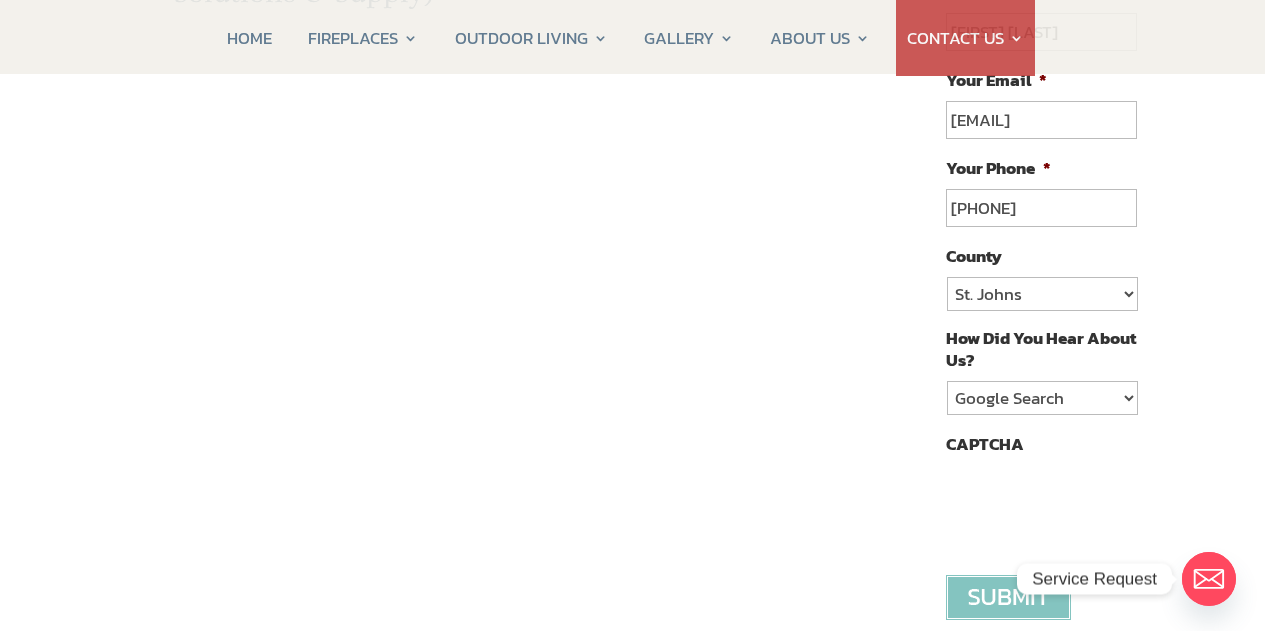 scroll, scrollTop: 381, scrollLeft: 0, axis: vertical 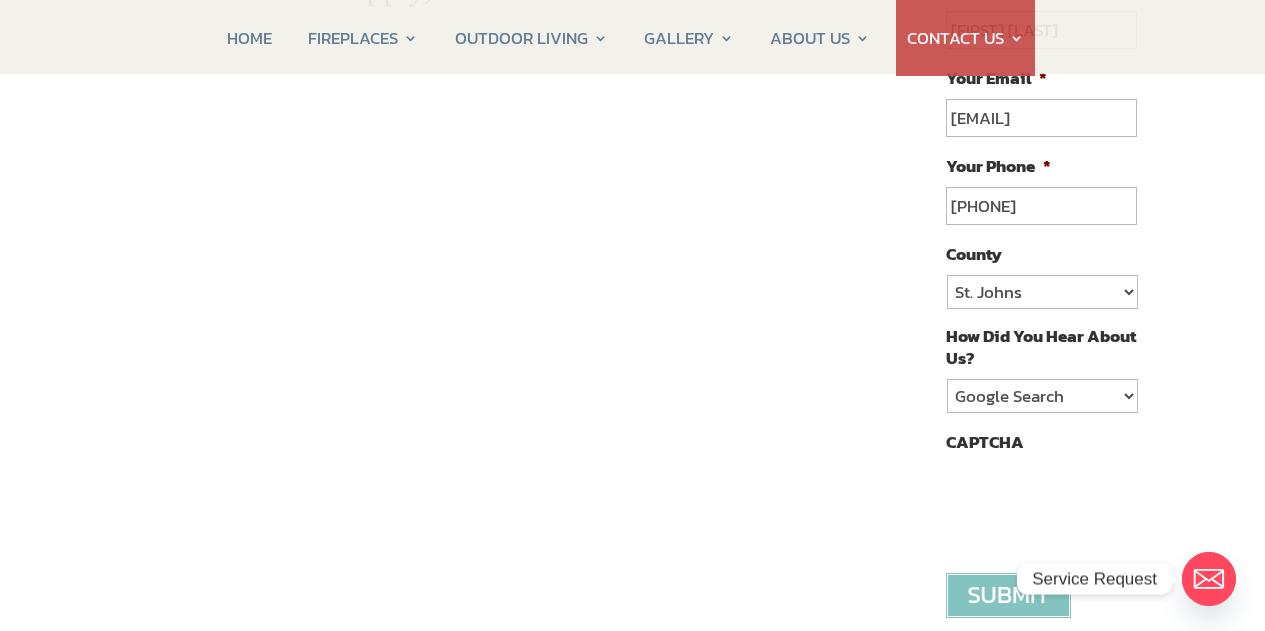 click on "Contact CSS Fireplaces & Outdoor Living (New company created by the owners of Construction Solutions & Supply)
** PLEASE NOTE:   Currently, we are experiencing a very high demand for our services. It might be several days-week before we can get in touch with you in regards to your project. Also please note that the construction industry’s supply shortages are causing many projects to take longer than expected. We appreciate your patience with us as we navigate this unprecedented time." at bounding box center (494, 498) 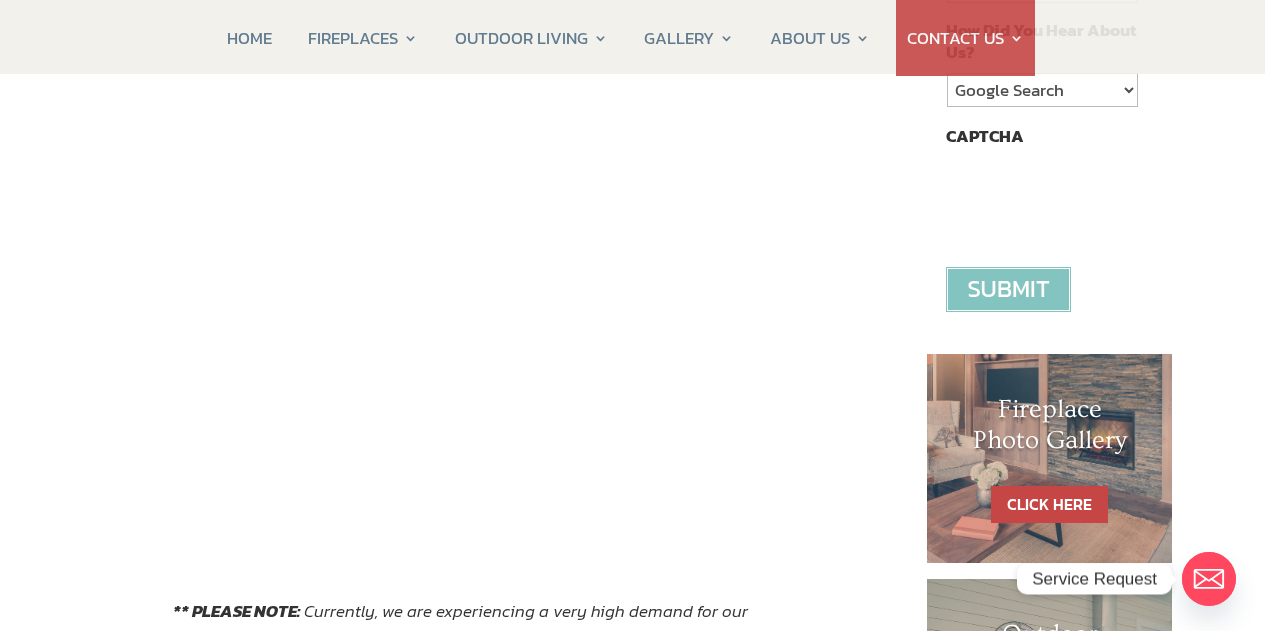 scroll, scrollTop: 730, scrollLeft: 0, axis: vertical 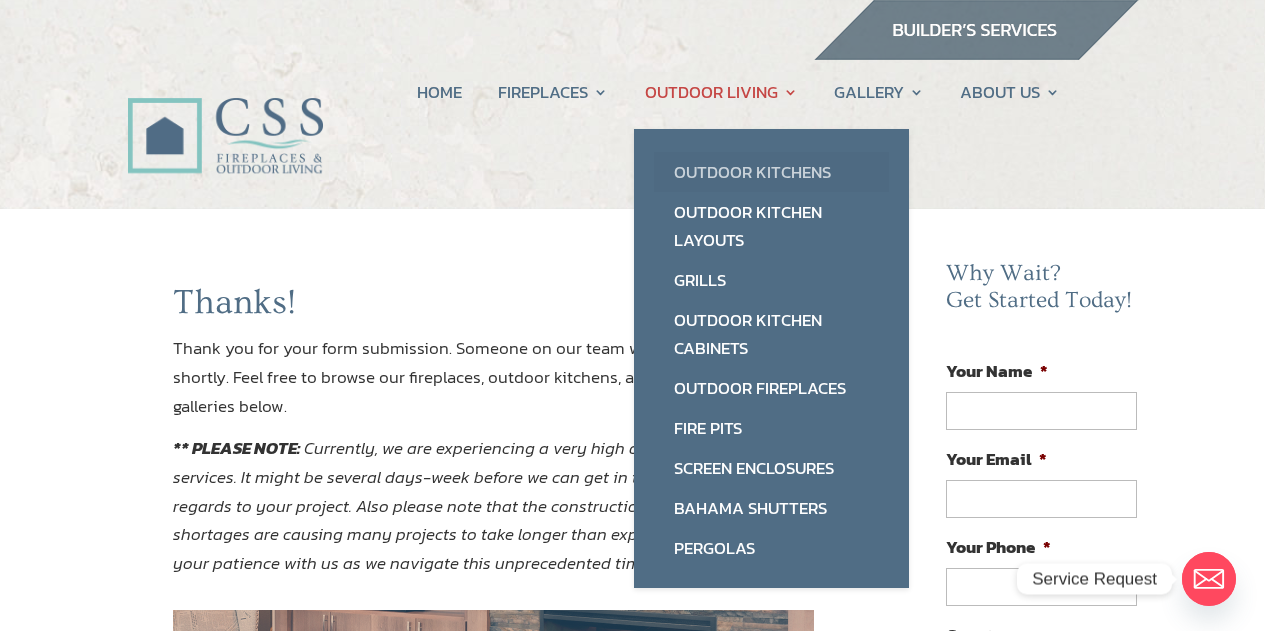 click on "Outdoor Kitchens" at bounding box center [771, 172] 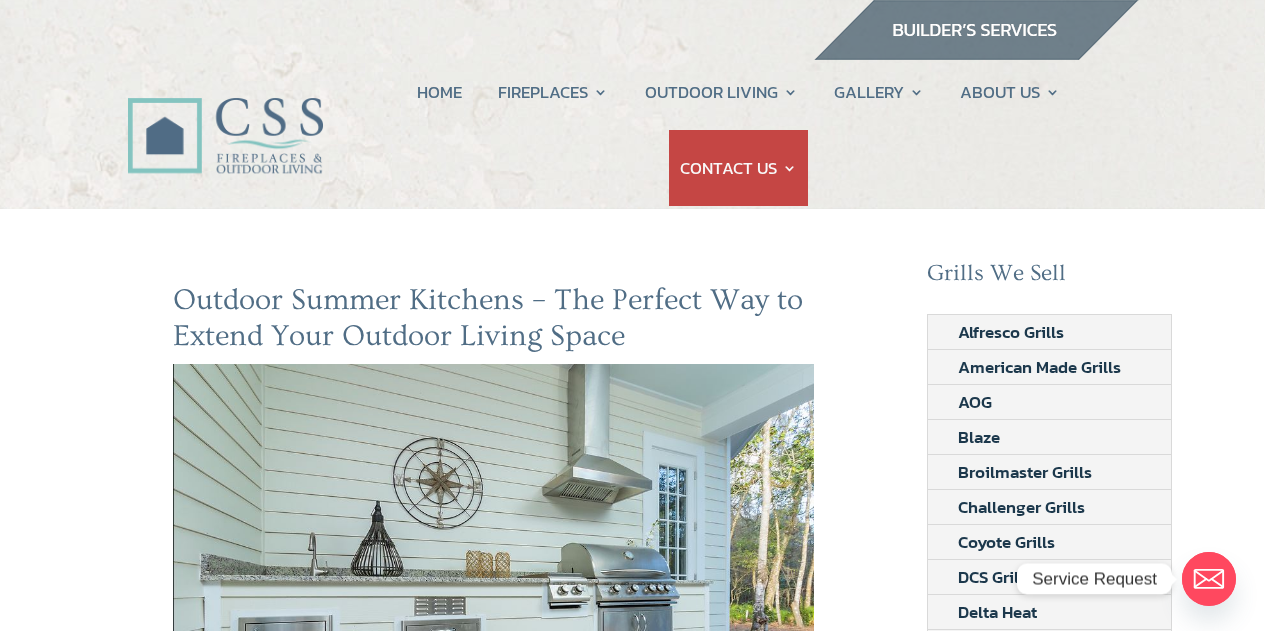 scroll, scrollTop: 0, scrollLeft: 0, axis: both 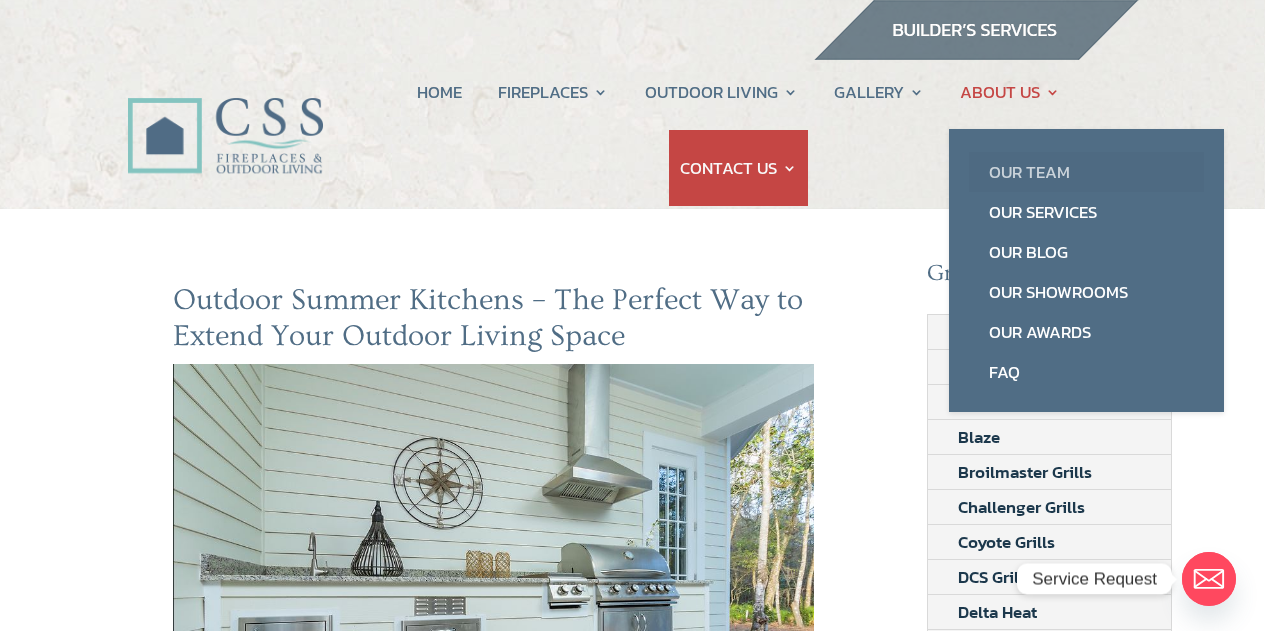 click on "Our Team" at bounding box center [1086, 172] 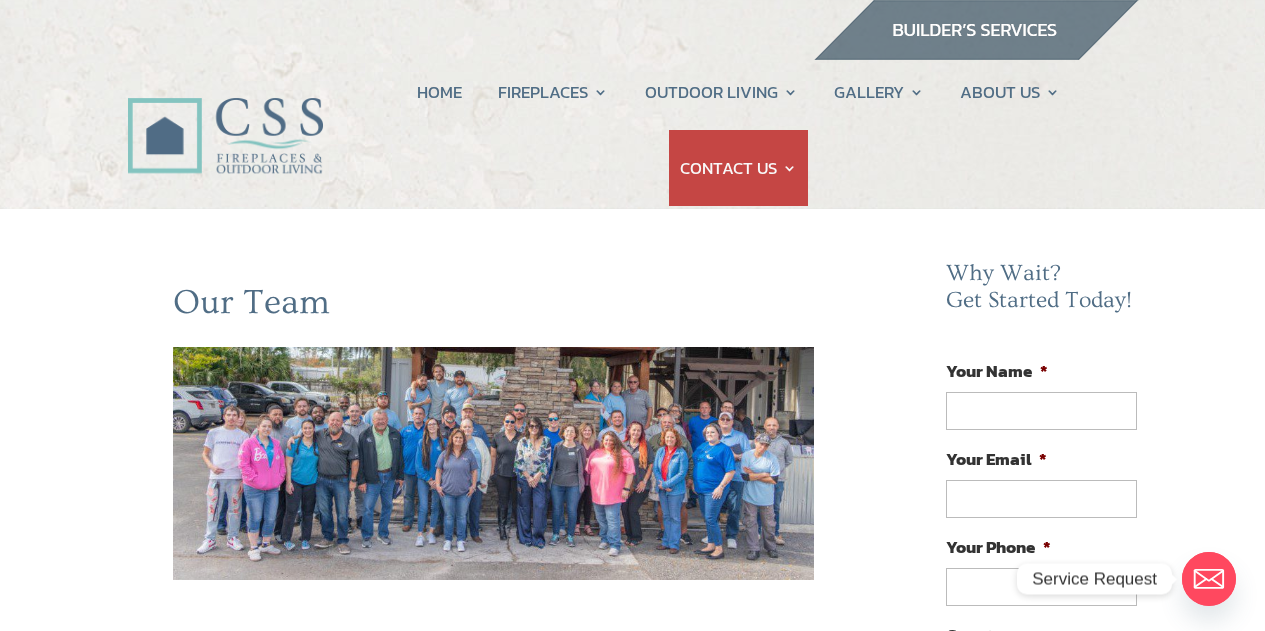 scroll, scrollTop: 0, scrollLeft: 0, axis: both 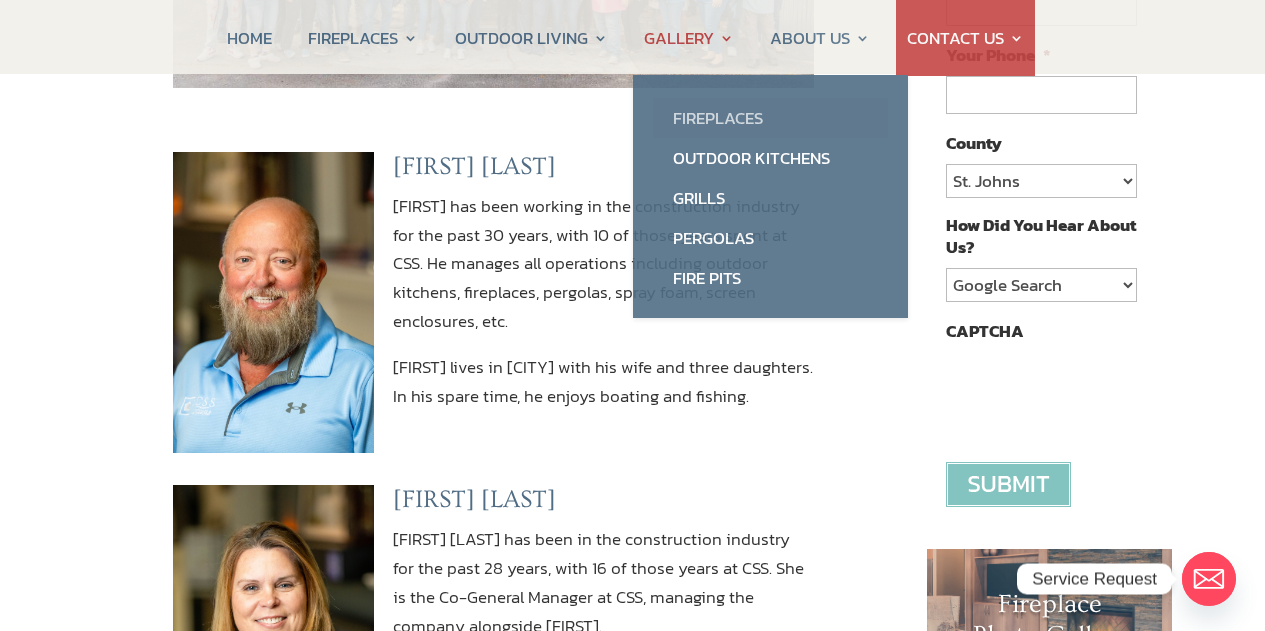 click on "Fireplaces" at bounding box center (770, 118) 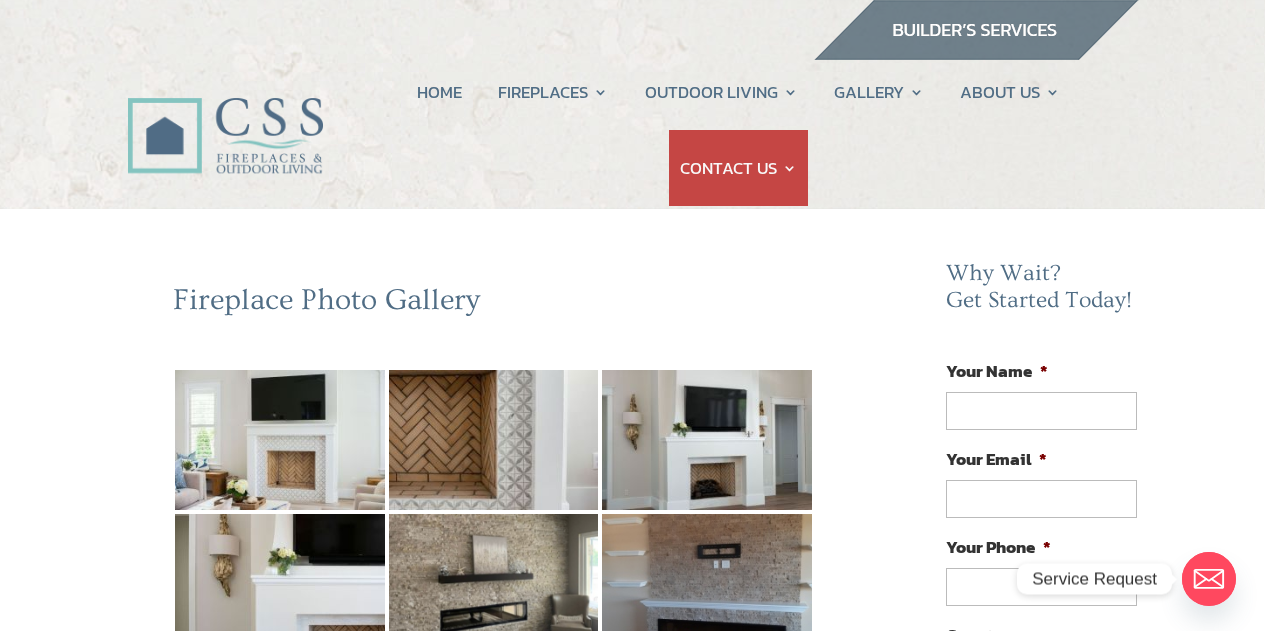 scroll, scrollTop: 0, scrollLeft: 0, axis: both 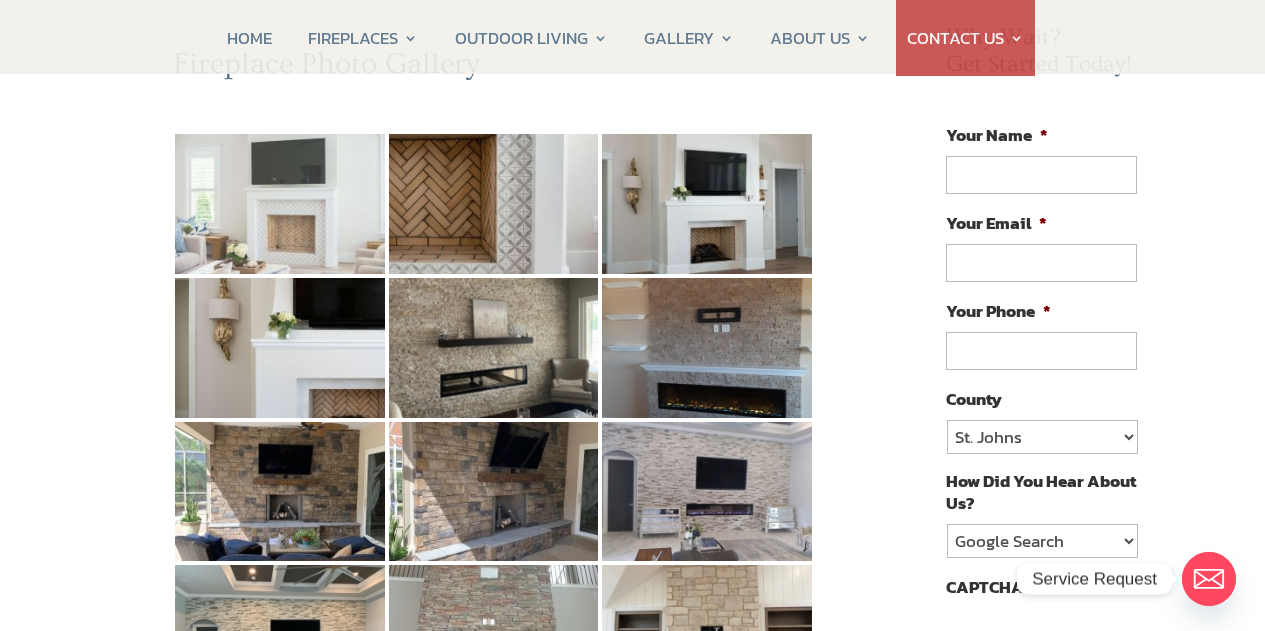 click at bounding box center [280, 204] 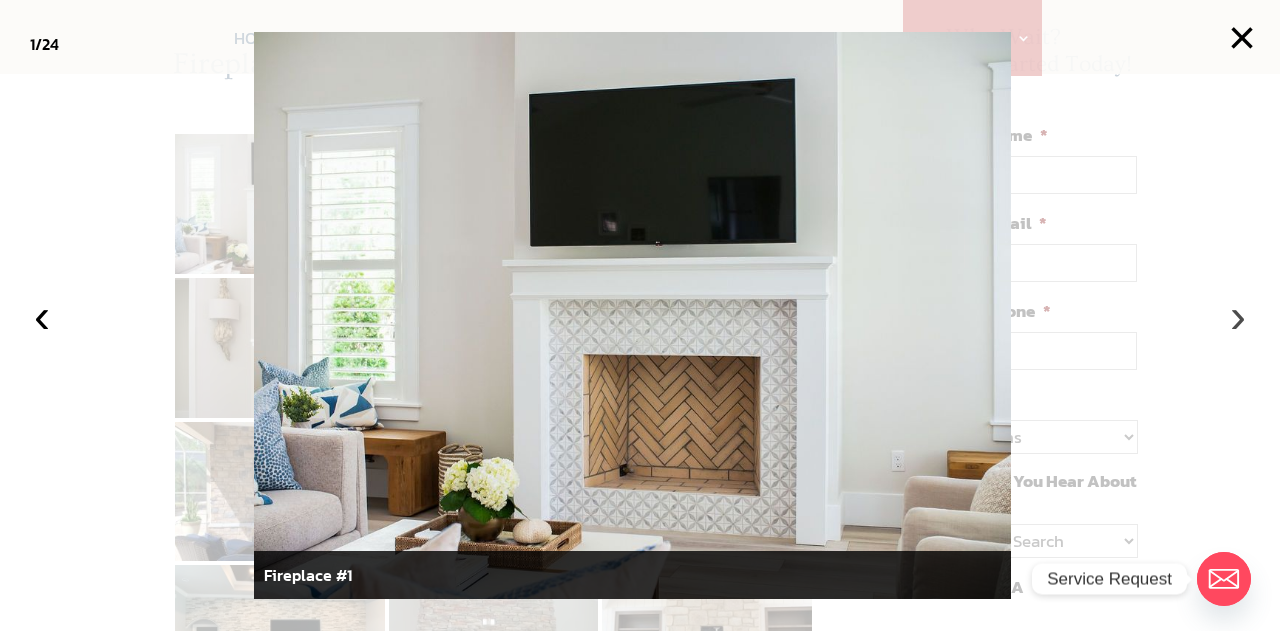 click on "›" at bounding box center [1238, 316] 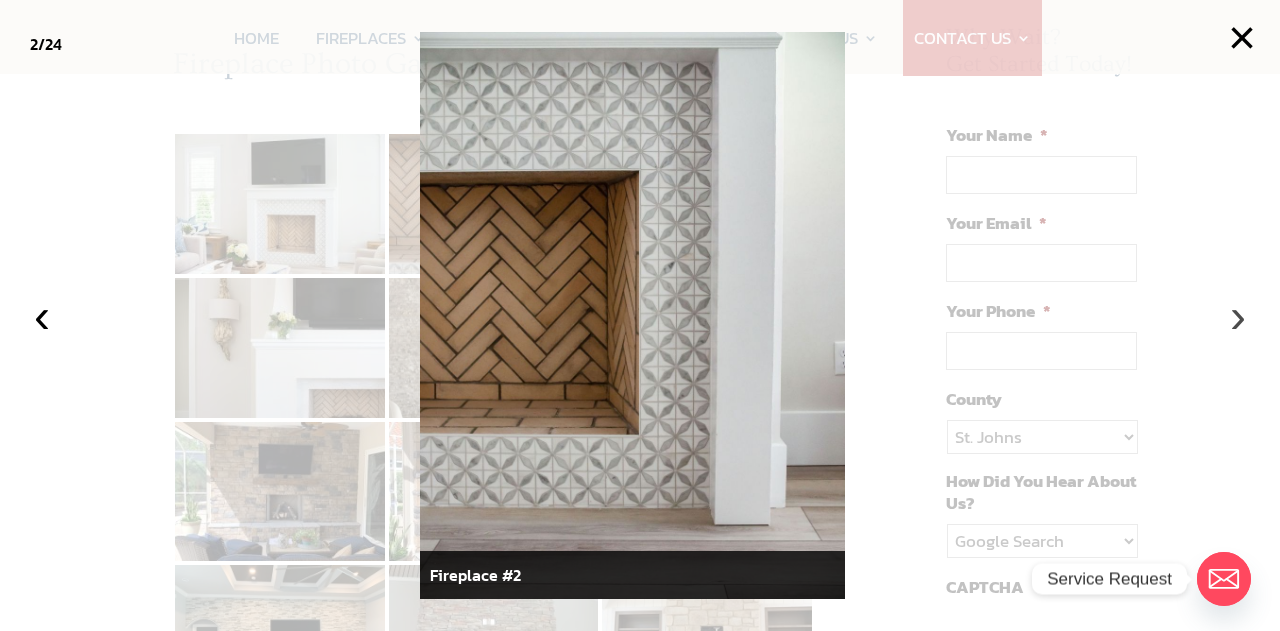 click on "›" at bounding box center [1238, 316] 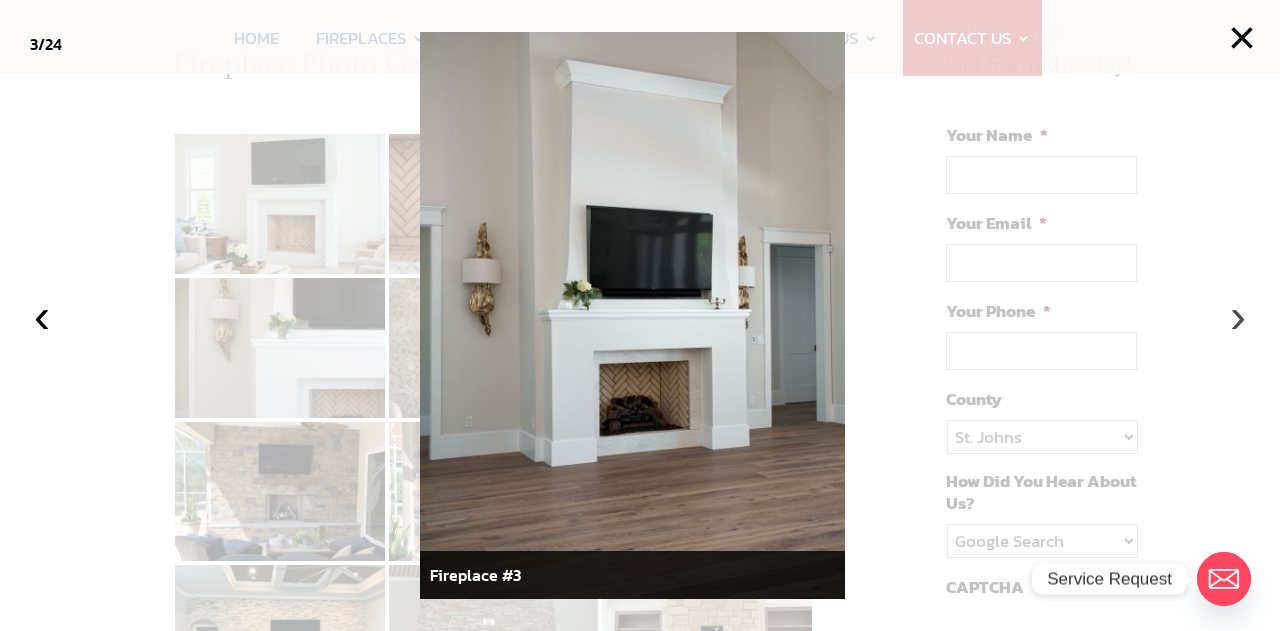 click on "›" at bounding box center [1238, 316] 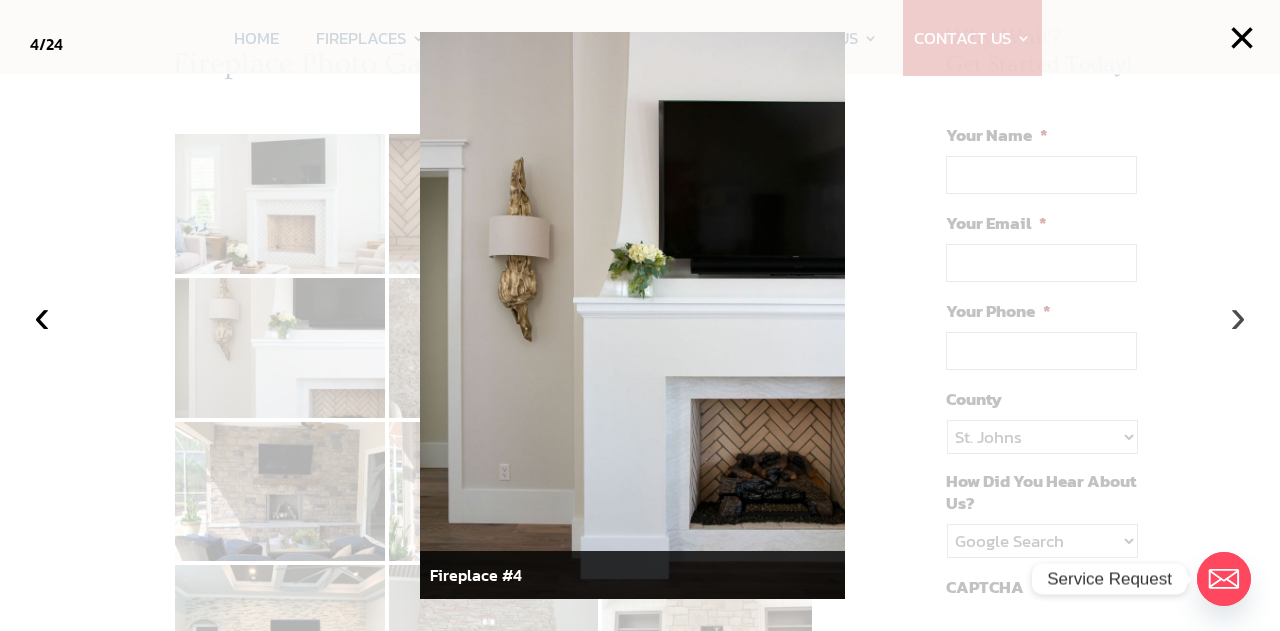 click on "›" at bounding box center (1238, 316) 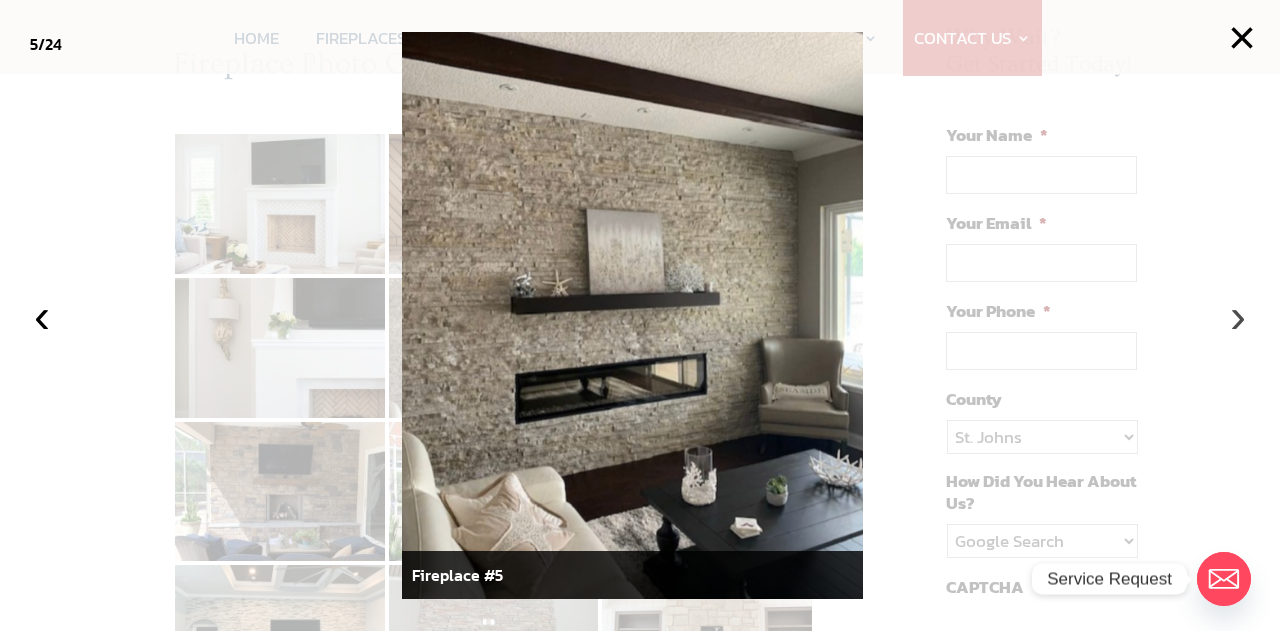 click on "›" at bounding box center (1238, 316) 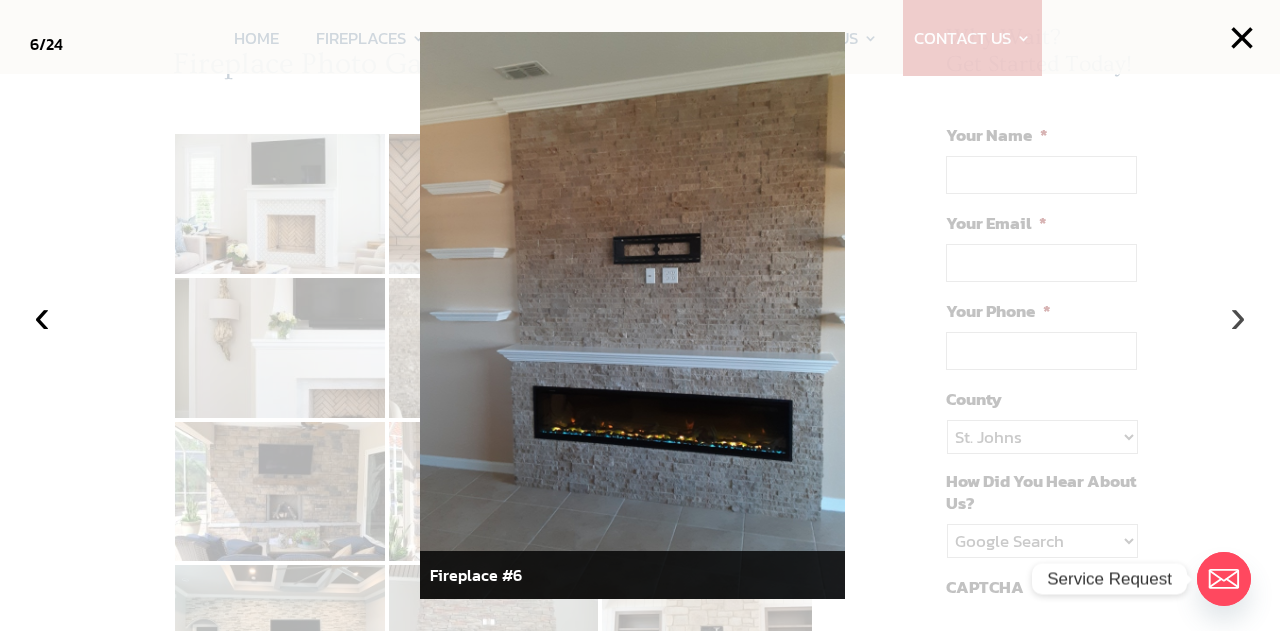 click on "›" at bounding box center [1238, 316] 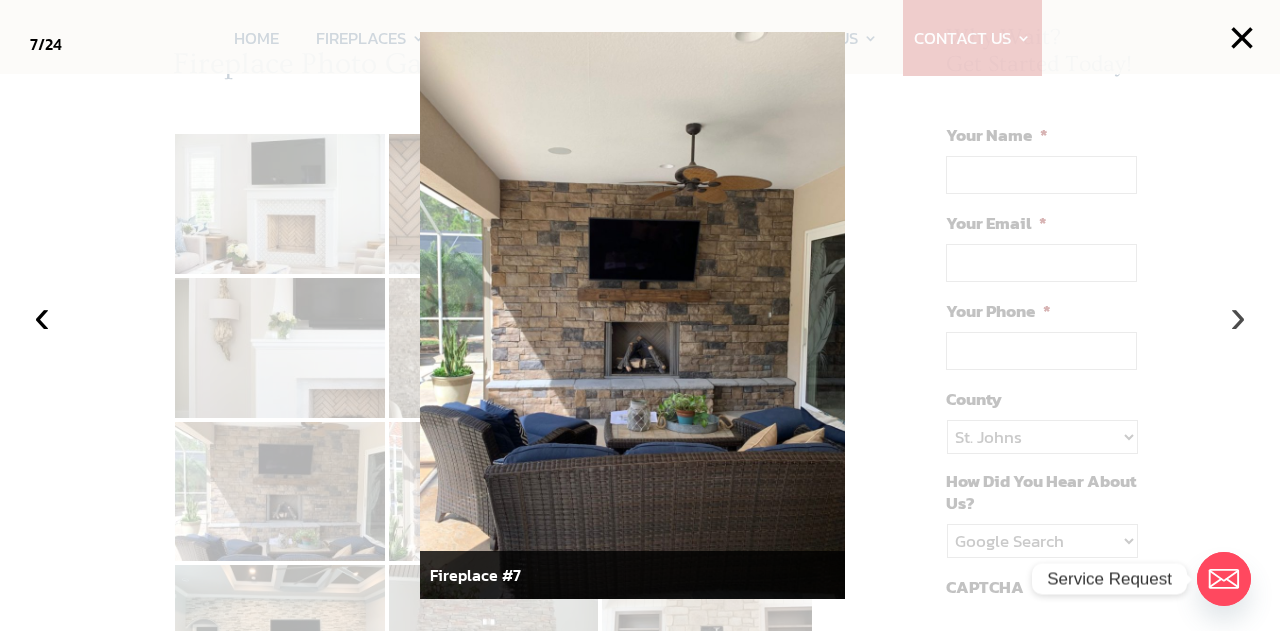 click on "›" at bounding box center [1238, 316] 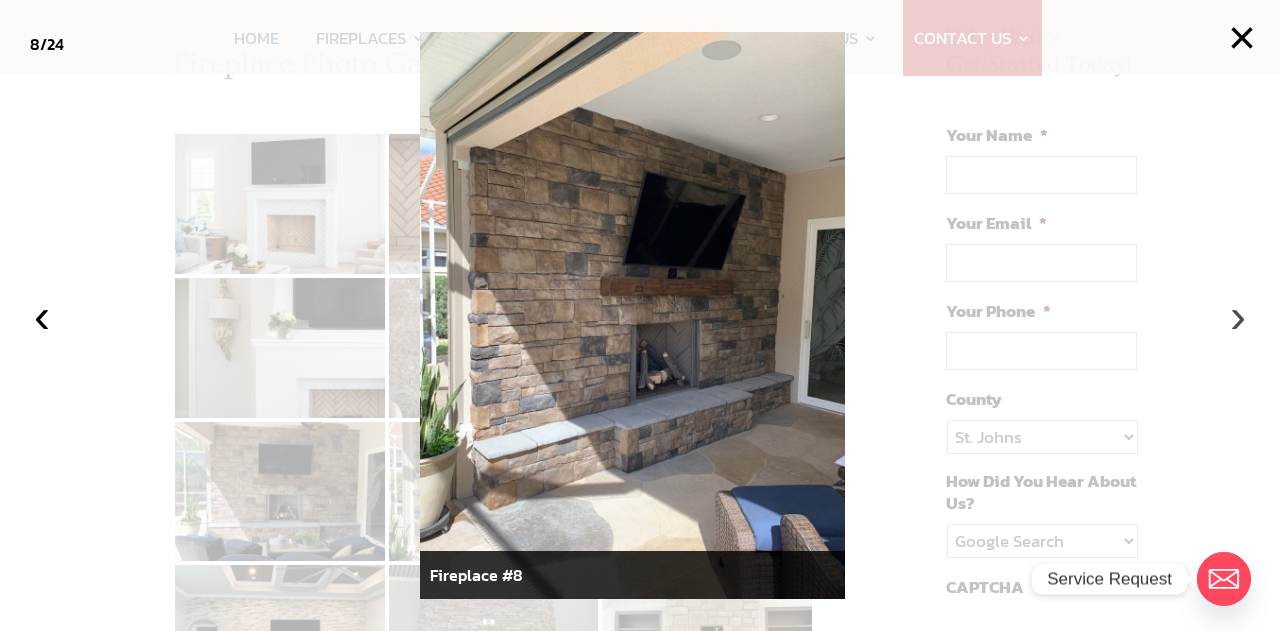 click on "›" at bounding box center (1238, 316) 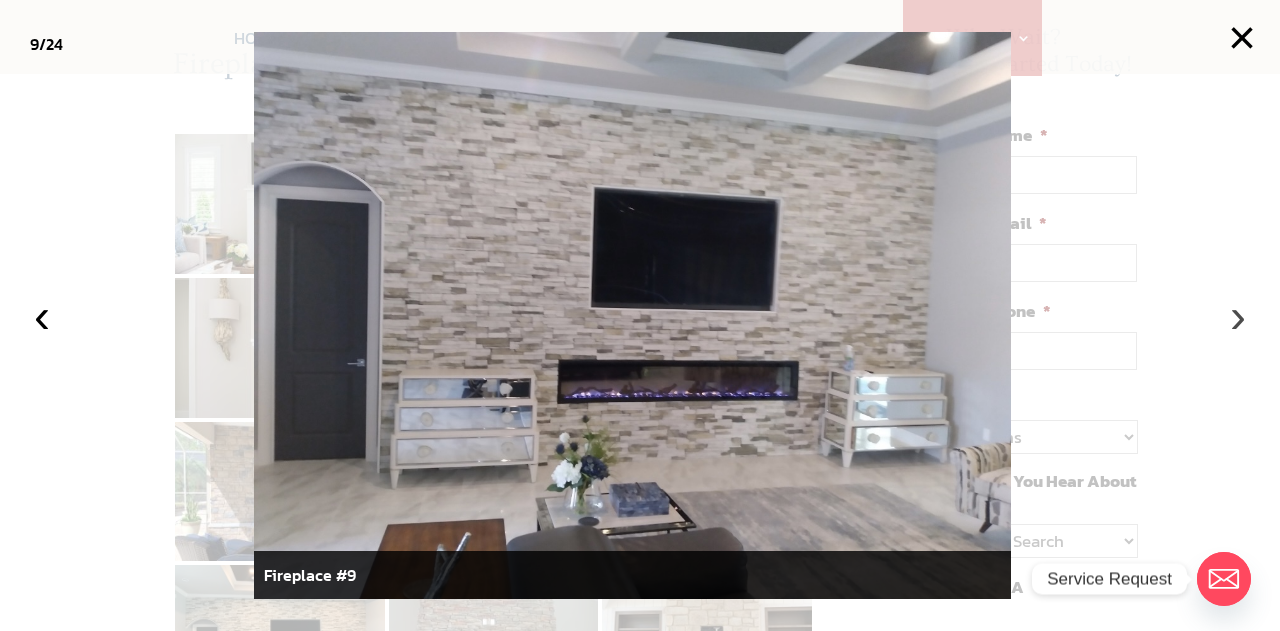 click on "›" at bounding box center (1238, 316) 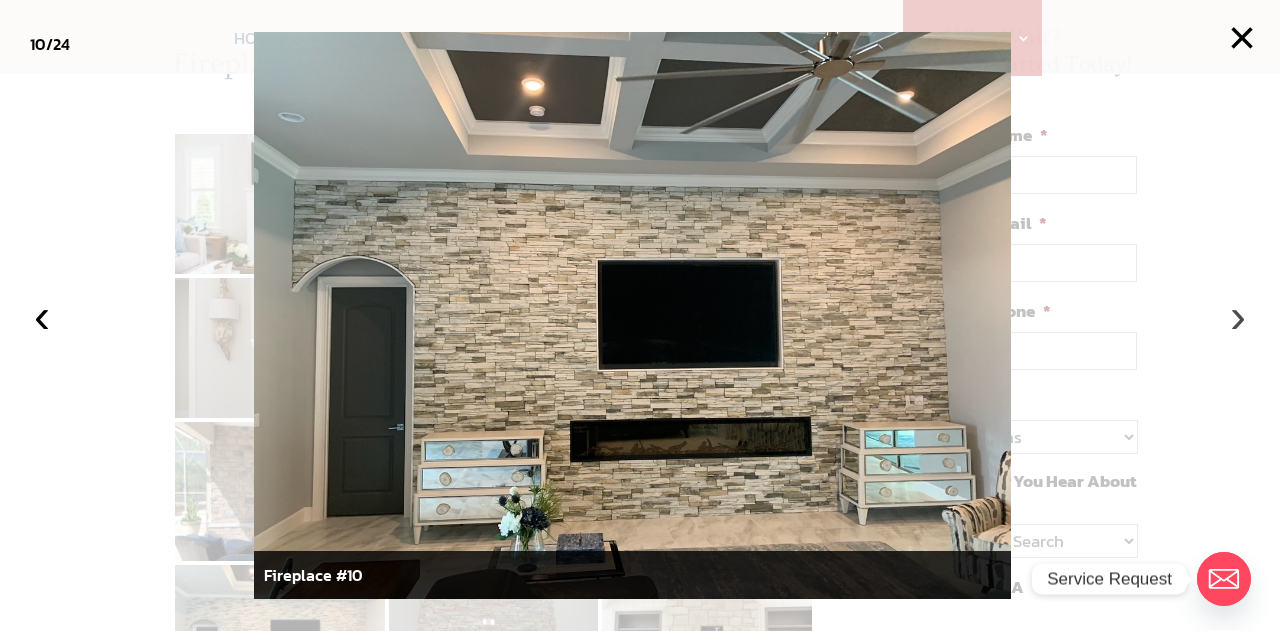 click on "›" at bounding box center (1238, 316) 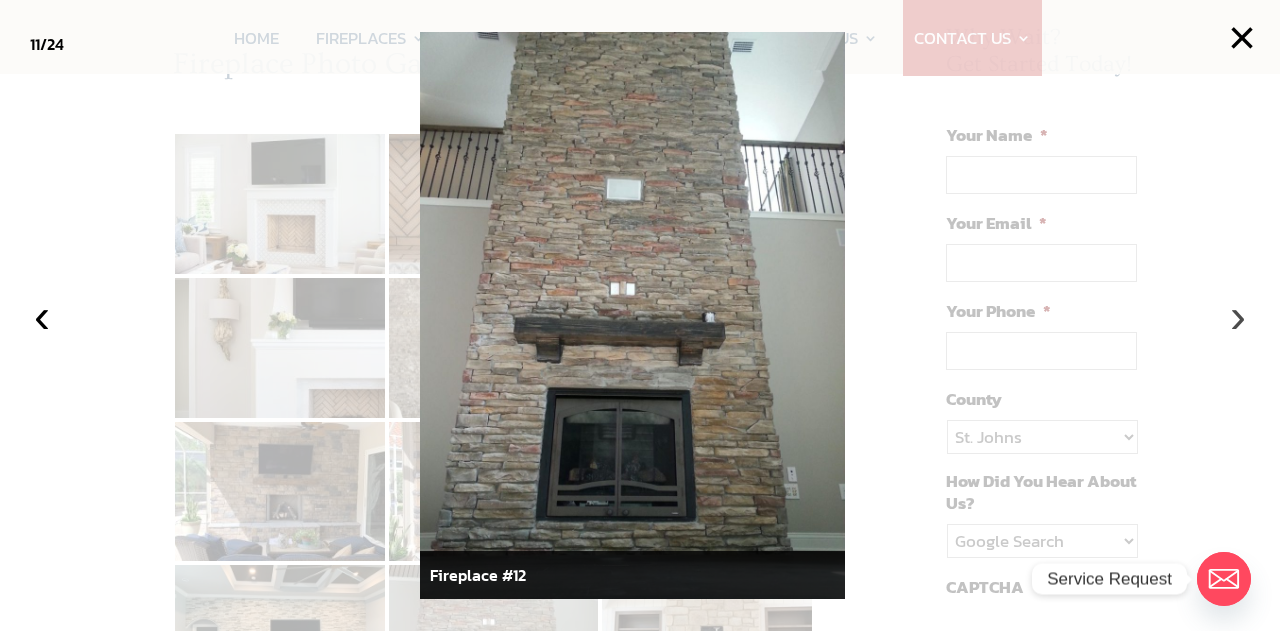 click on "›" at bounding box center [1238, 316] 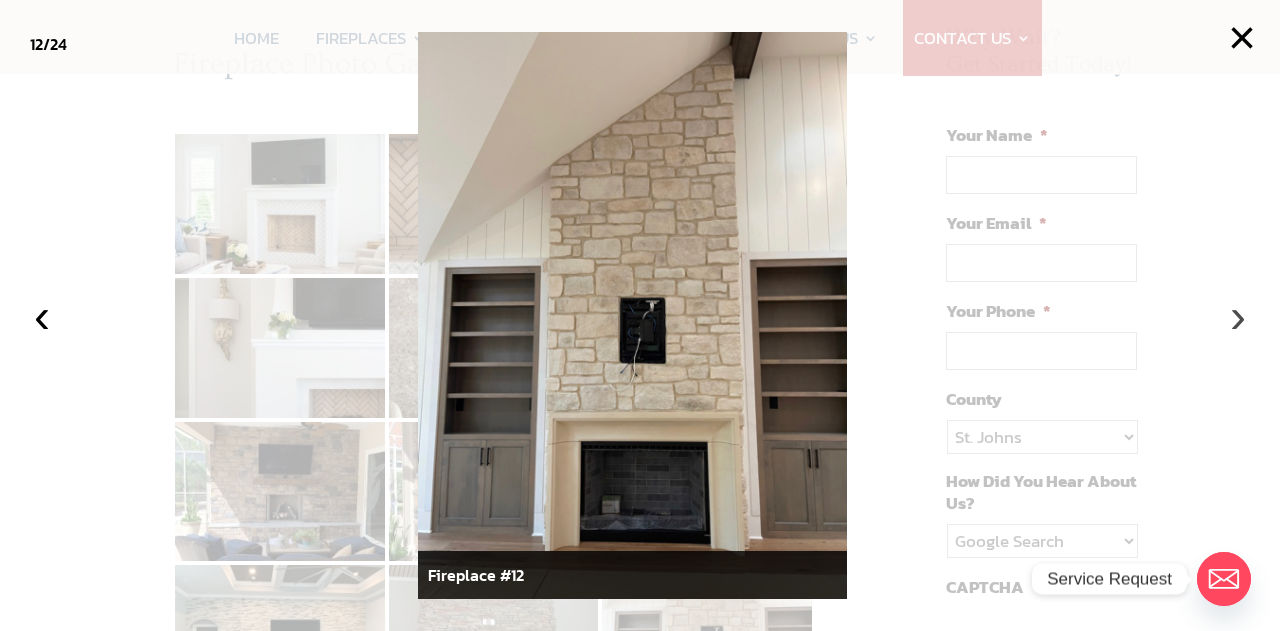 click on "›" at bounding box center (1238, 316) 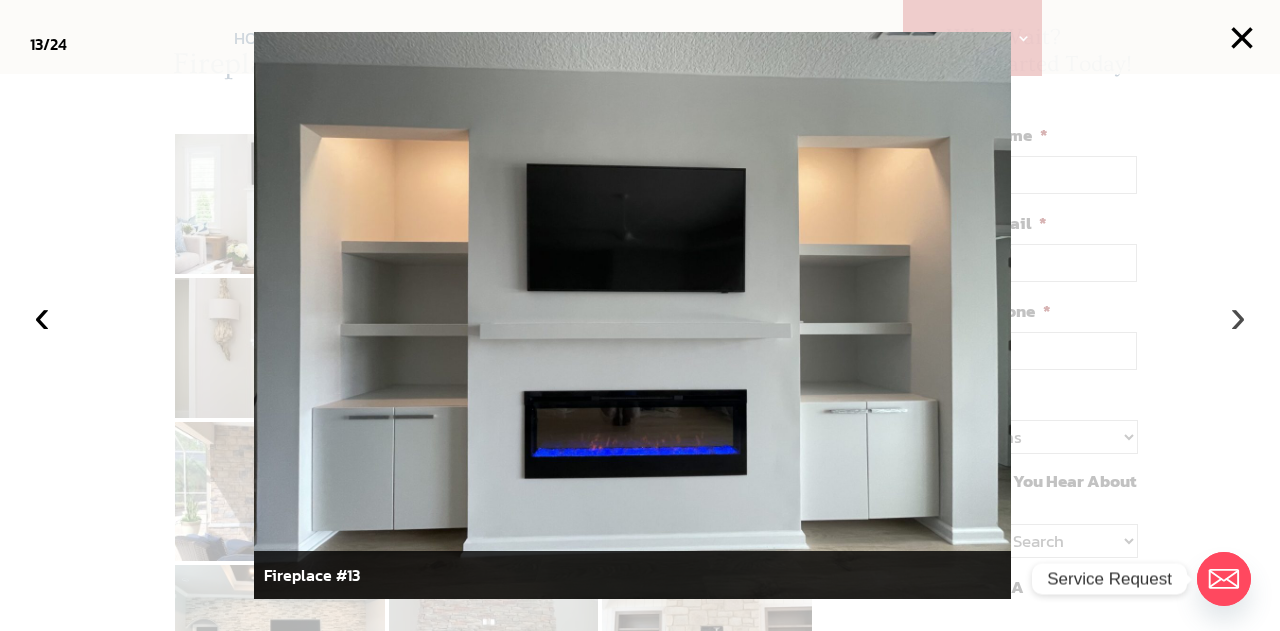 click on "›" at bounding box center (1238, 316) 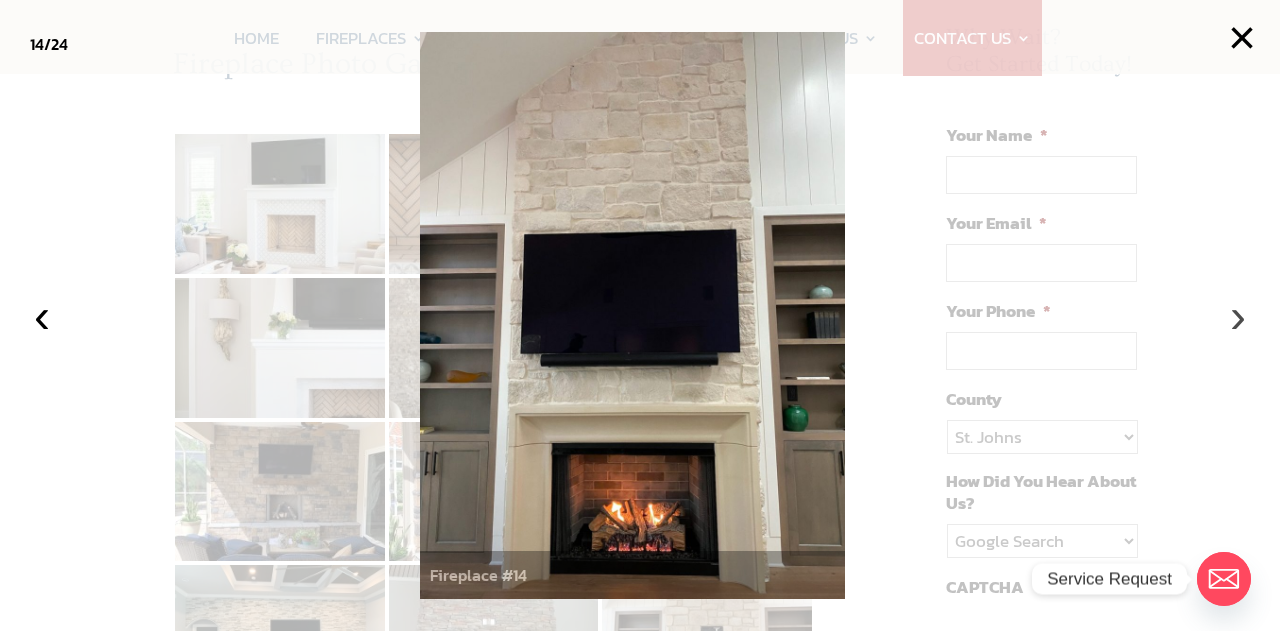 click on "›" at bounding box center [1238, 316] 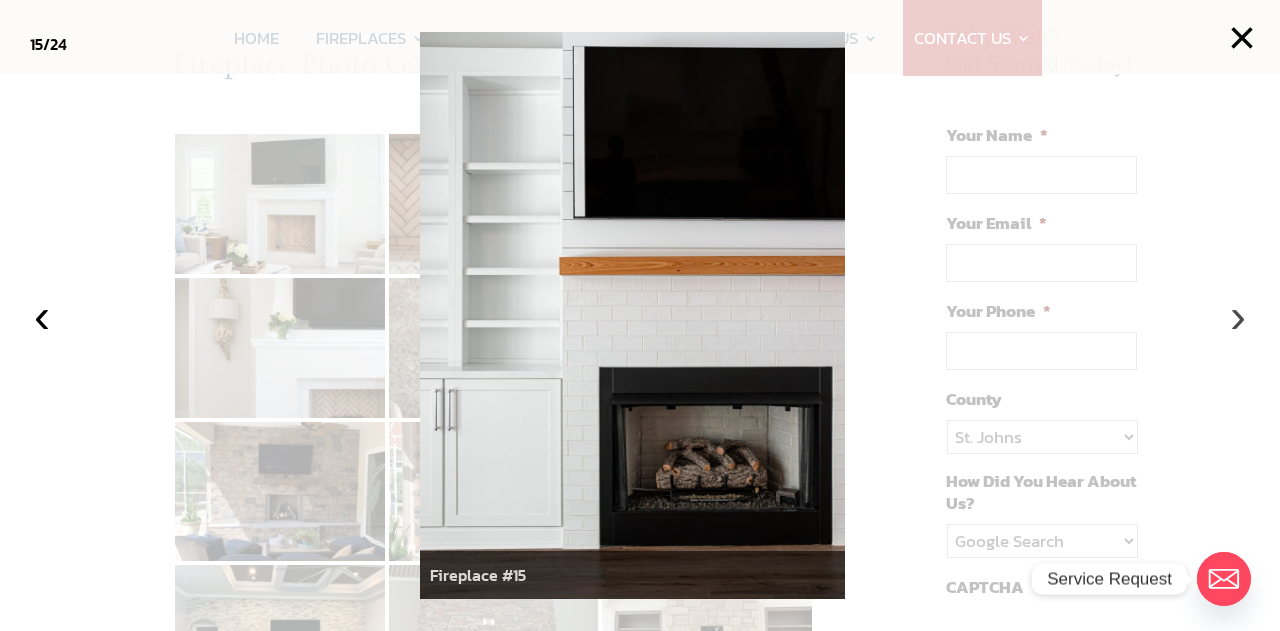 click on "›" at bounding box center [1238, 316] 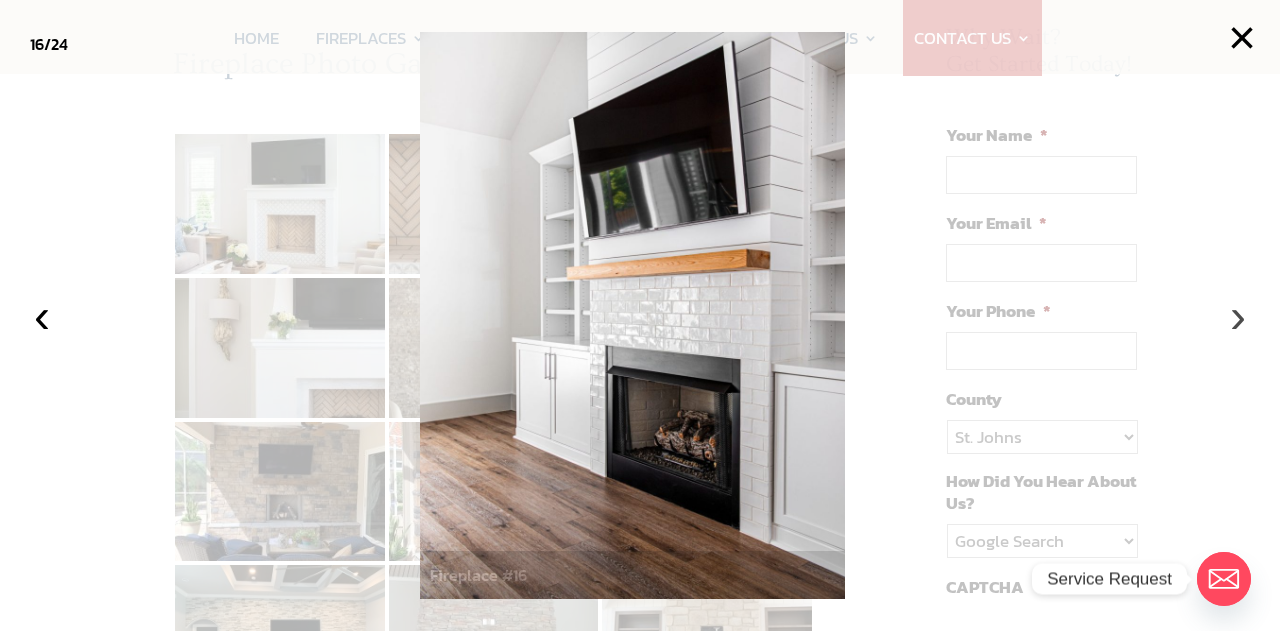 click on "›" at bounding box center [1238, 316] 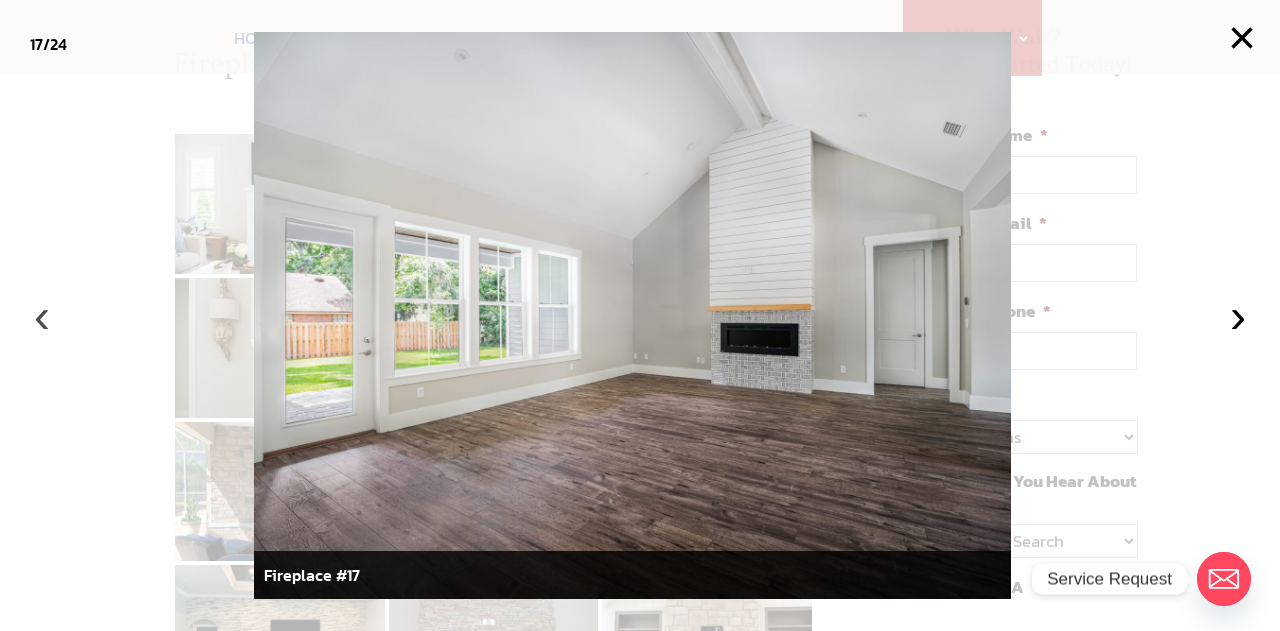 click on "‹" at bounding box center [42, 316] 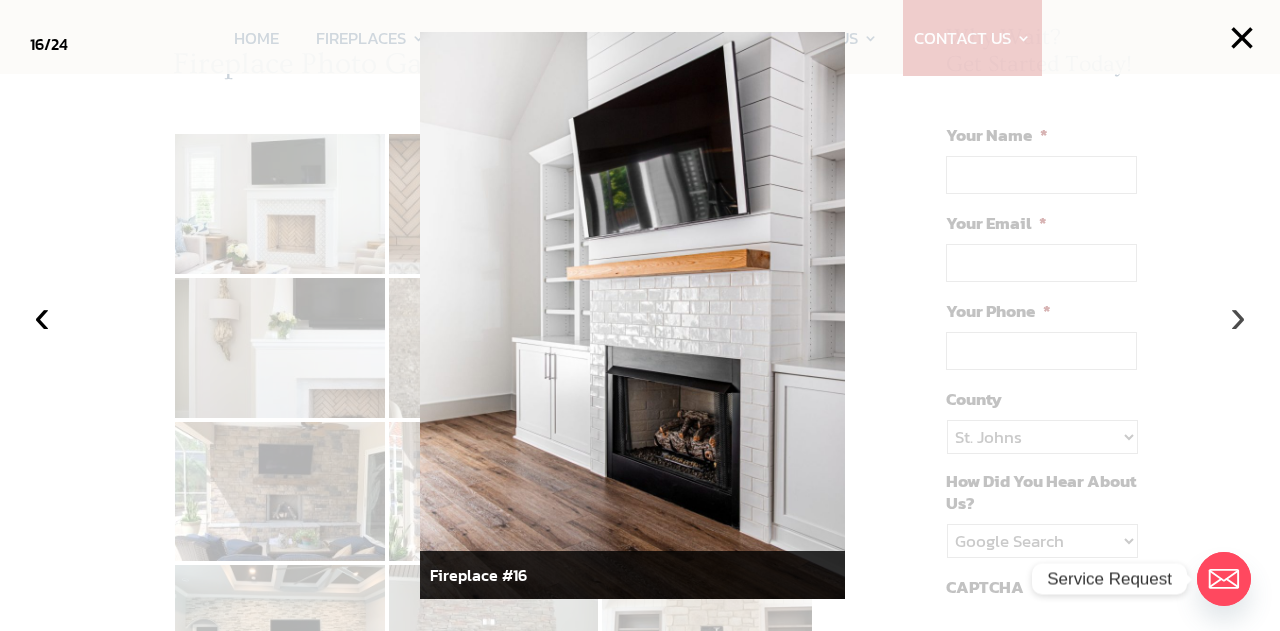 click on "›" at bounding box center [1238, 316] 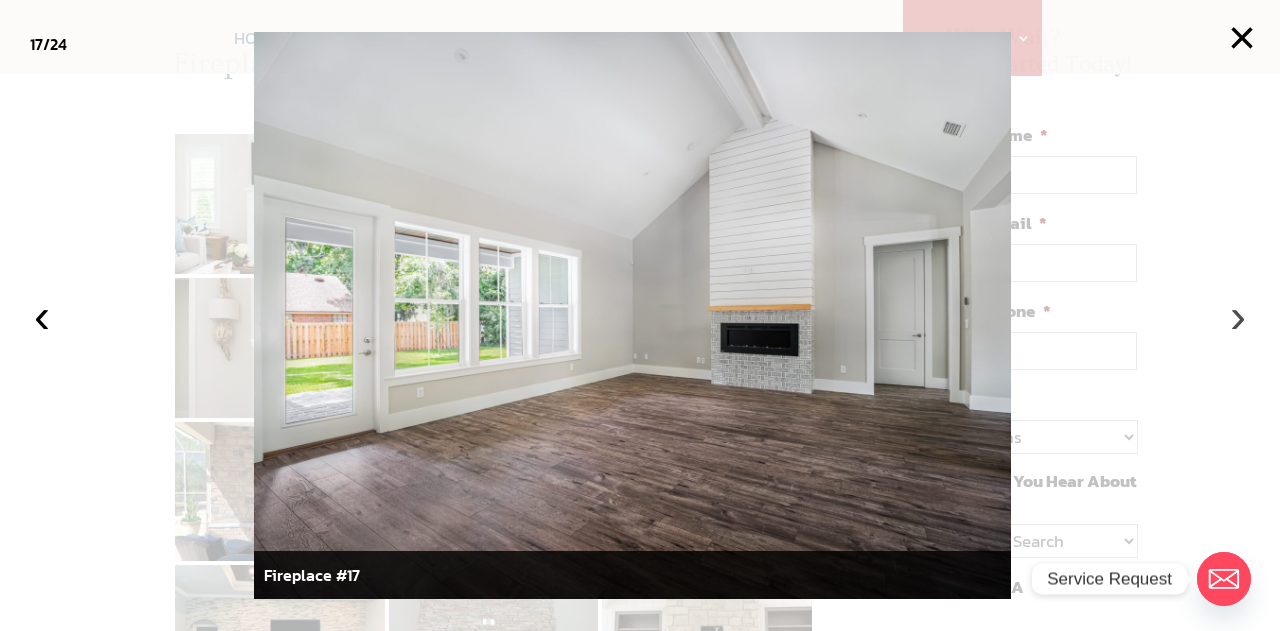 click on "›" at bounding box center (1238, 316) 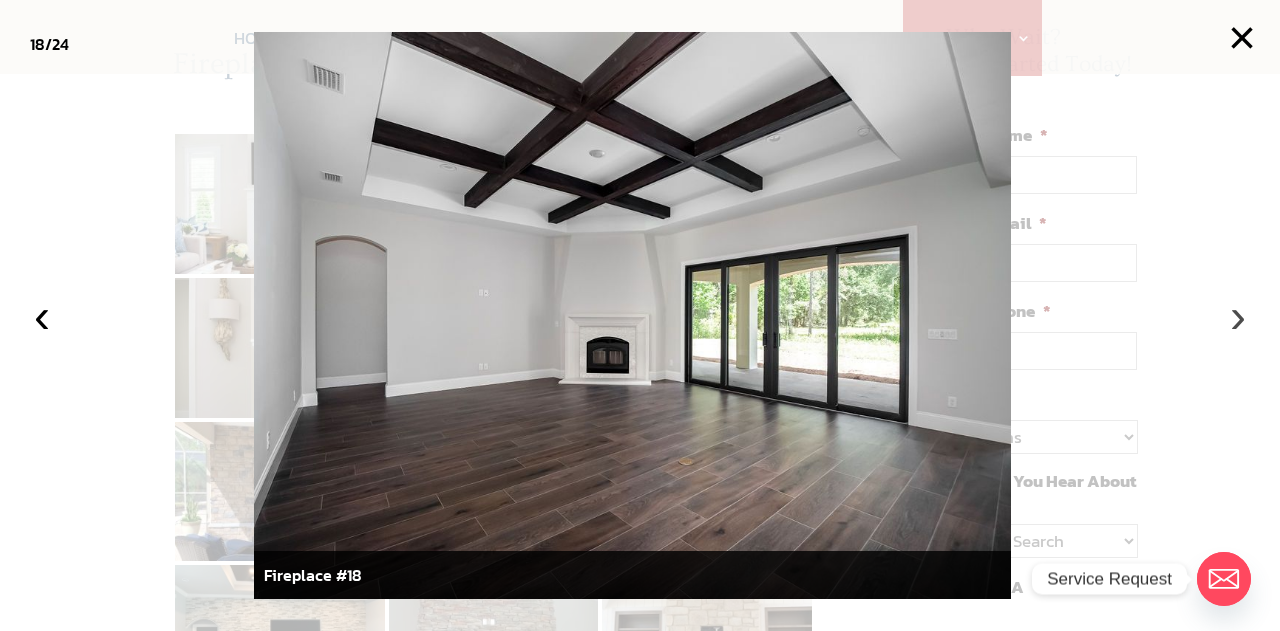 click on "›" at bounding box center (1238, 316) 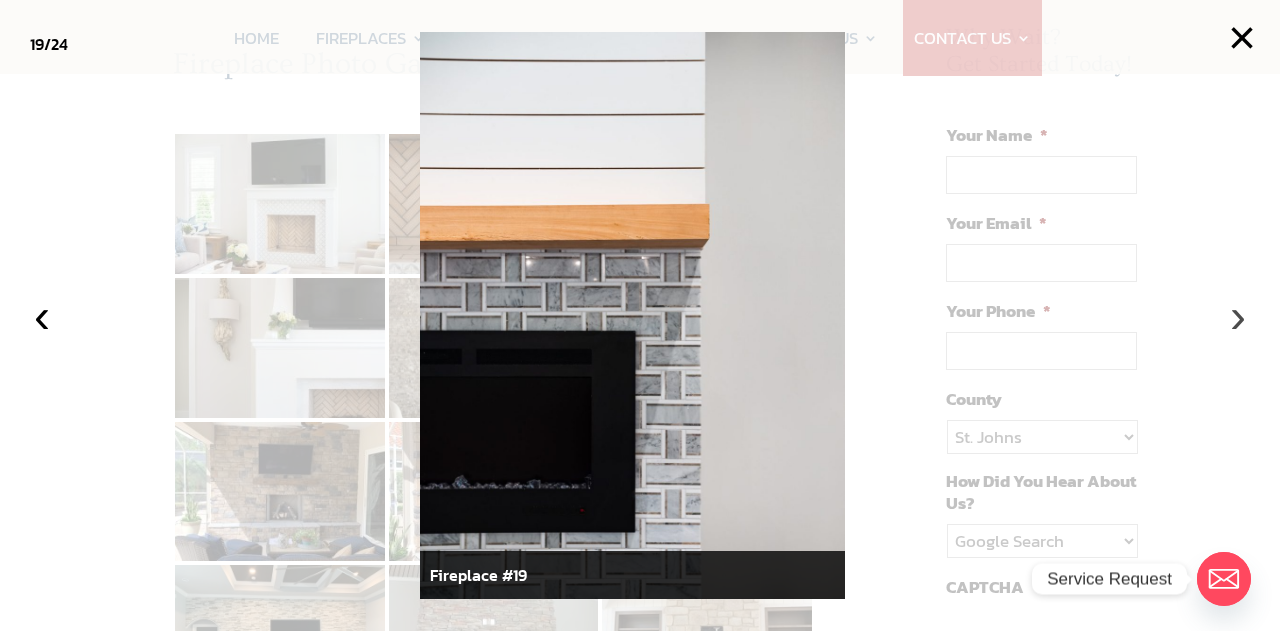 click on "›" at bounding box center [1238, 316] 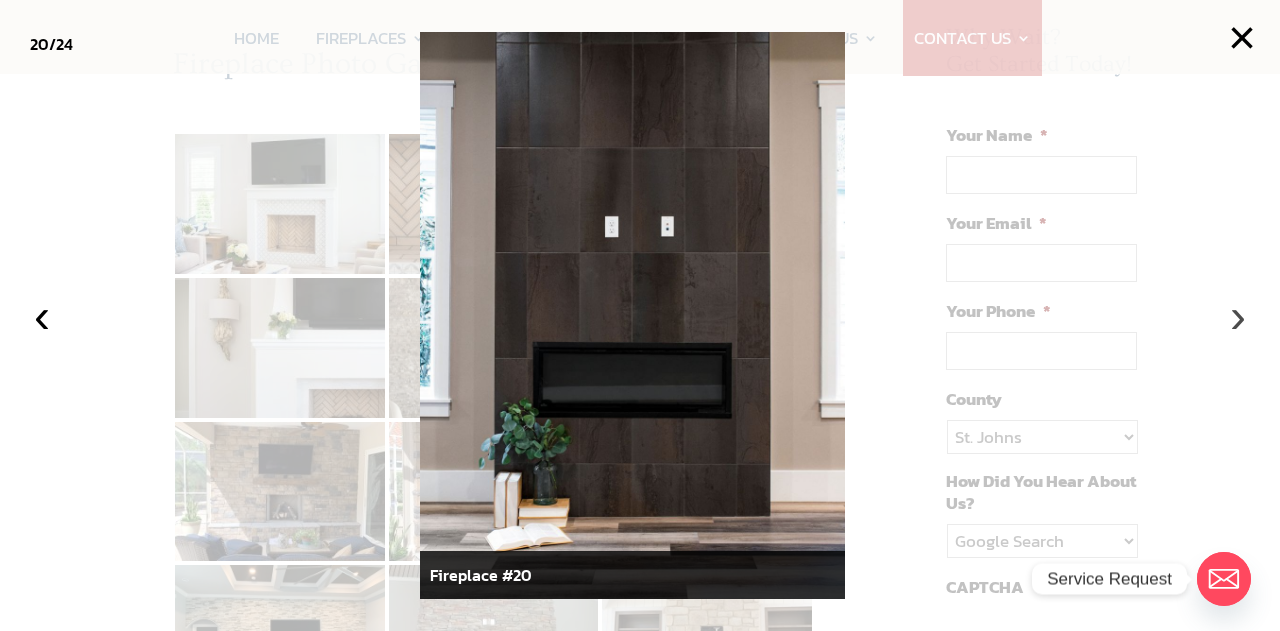 click on "›" at bounding box center (1238, 316) 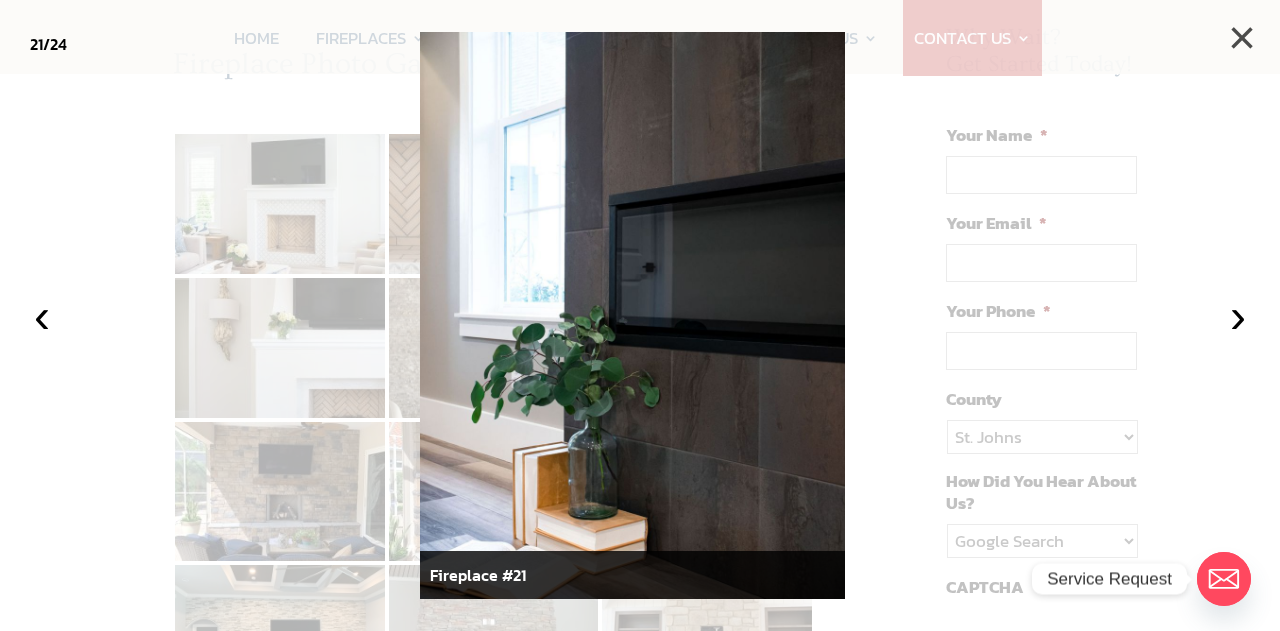 click on "×" at bounding box center [1242, 38] 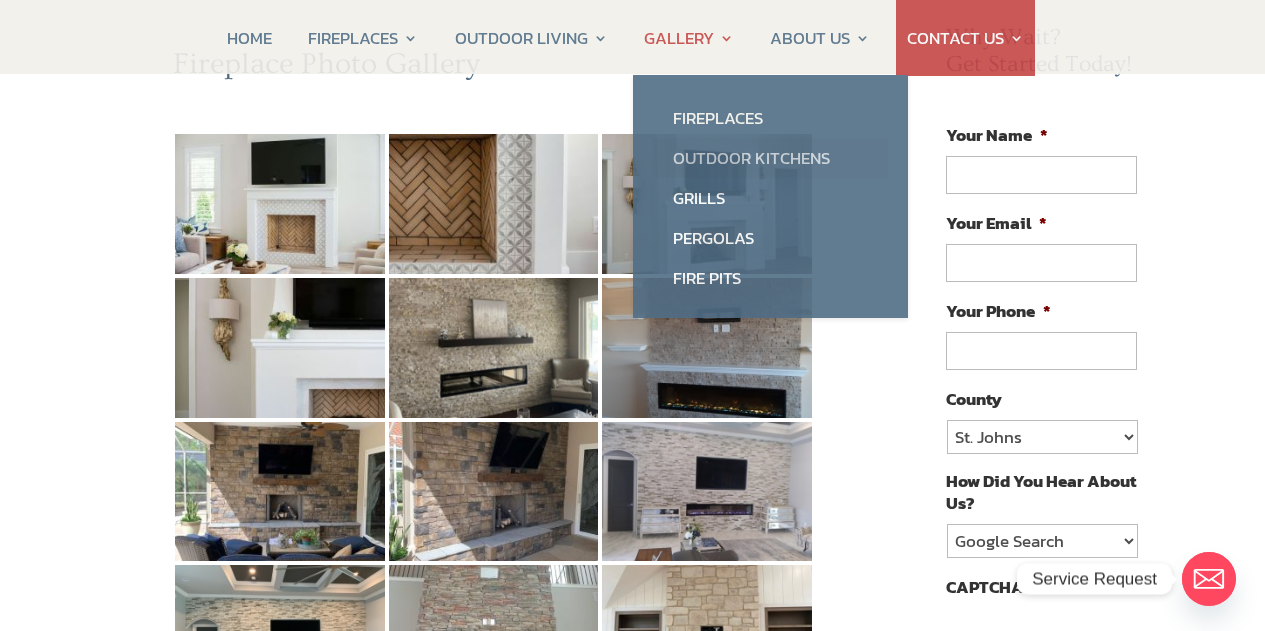 click on "Outdoor Kitchens" at bounding box center (770, 158) 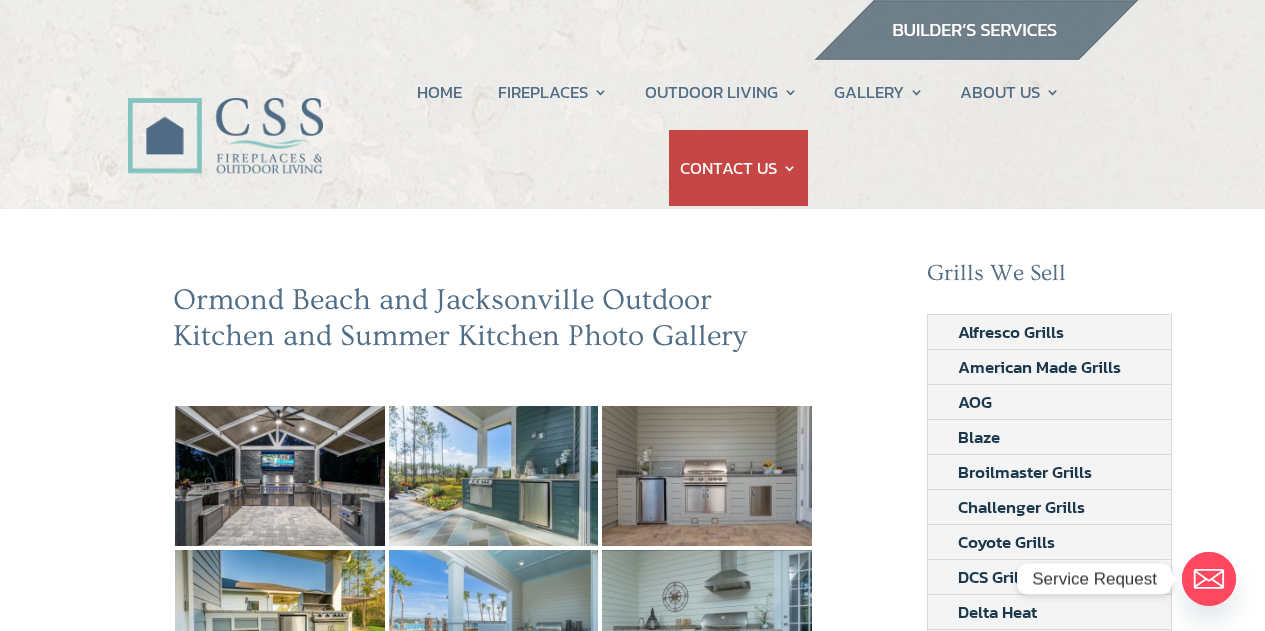 scroll, scrollTop: 0, scrollLeft: 0, axis: both 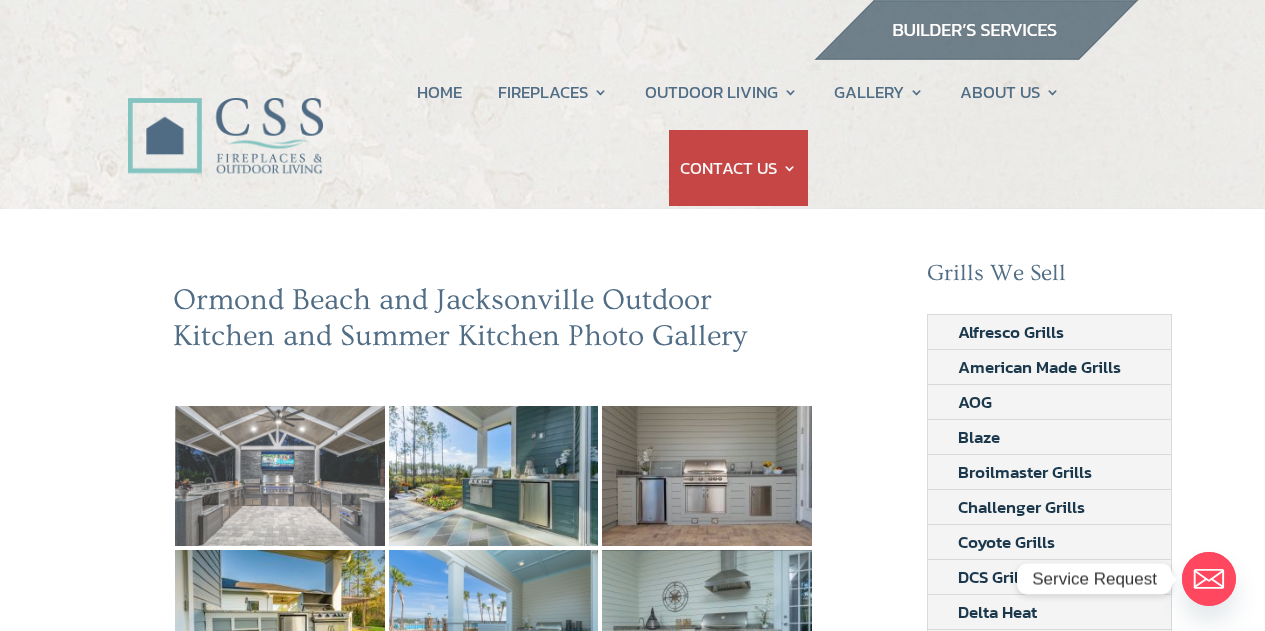 click at bounding box center (280, 476) 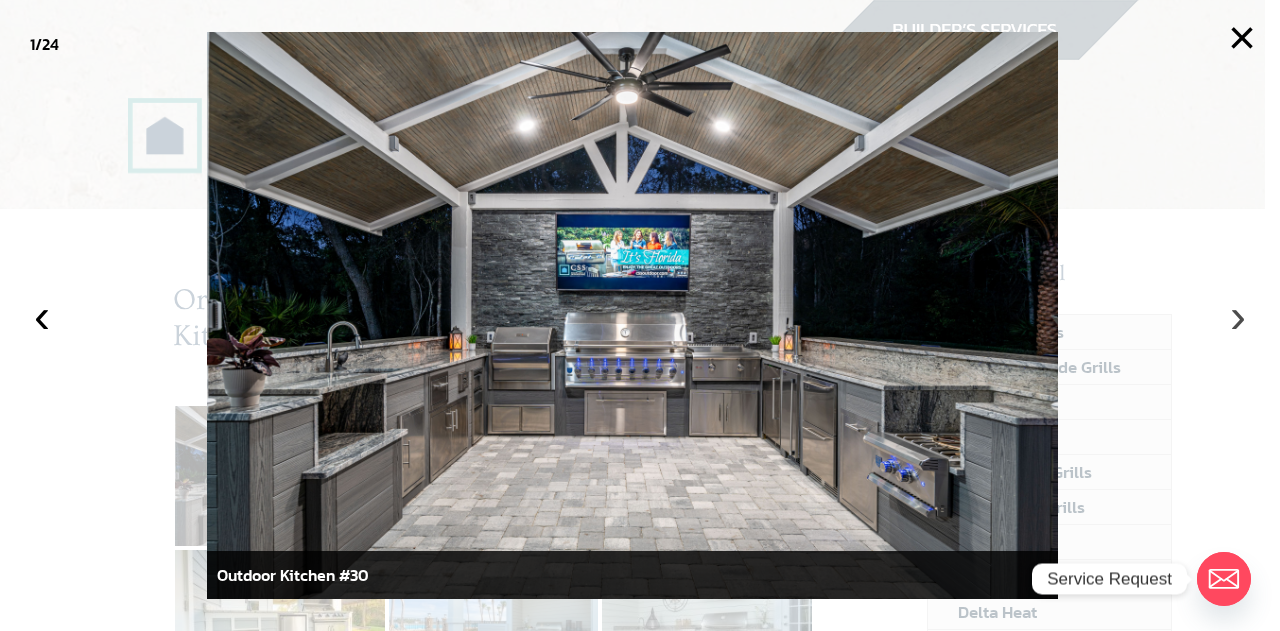 click on "›" at bounding box center (1238, 316) 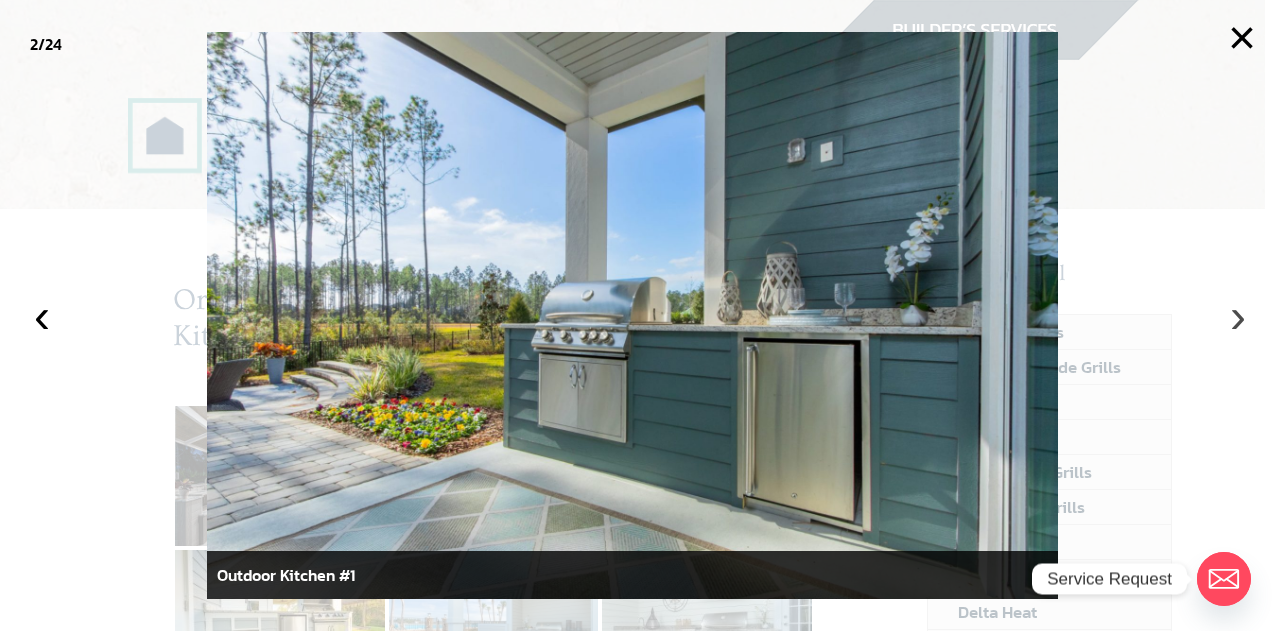 click on "›" at bounding box center [1238, 316] 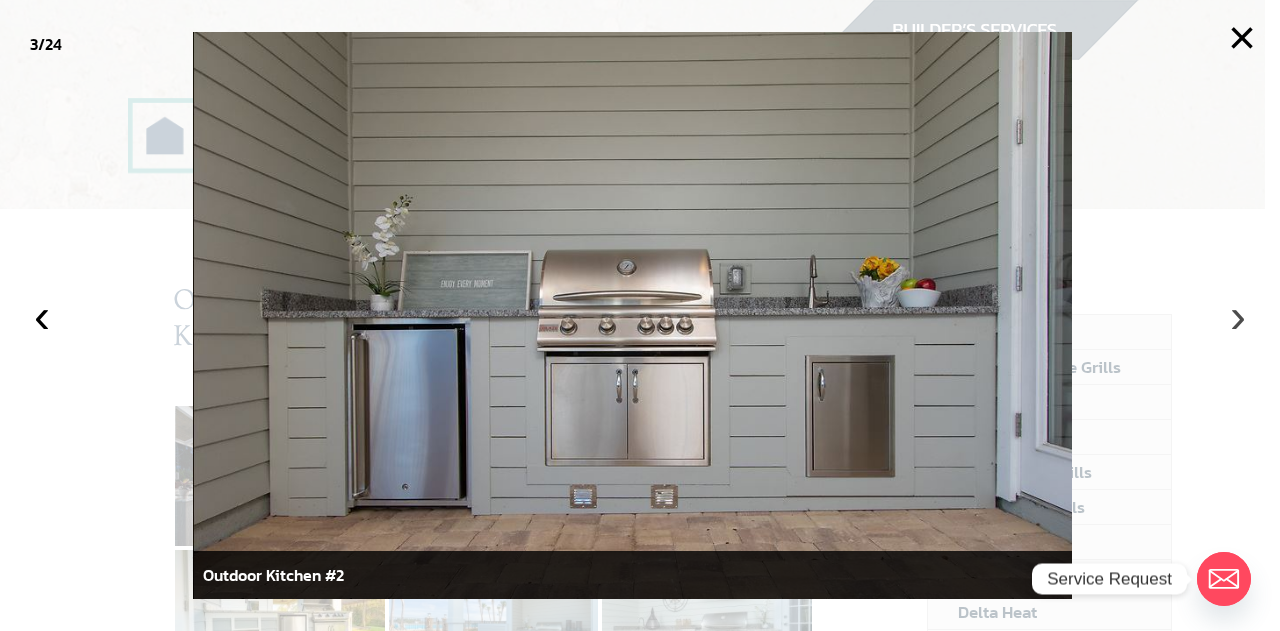 click on "›" at bounding box center [1238, 316] 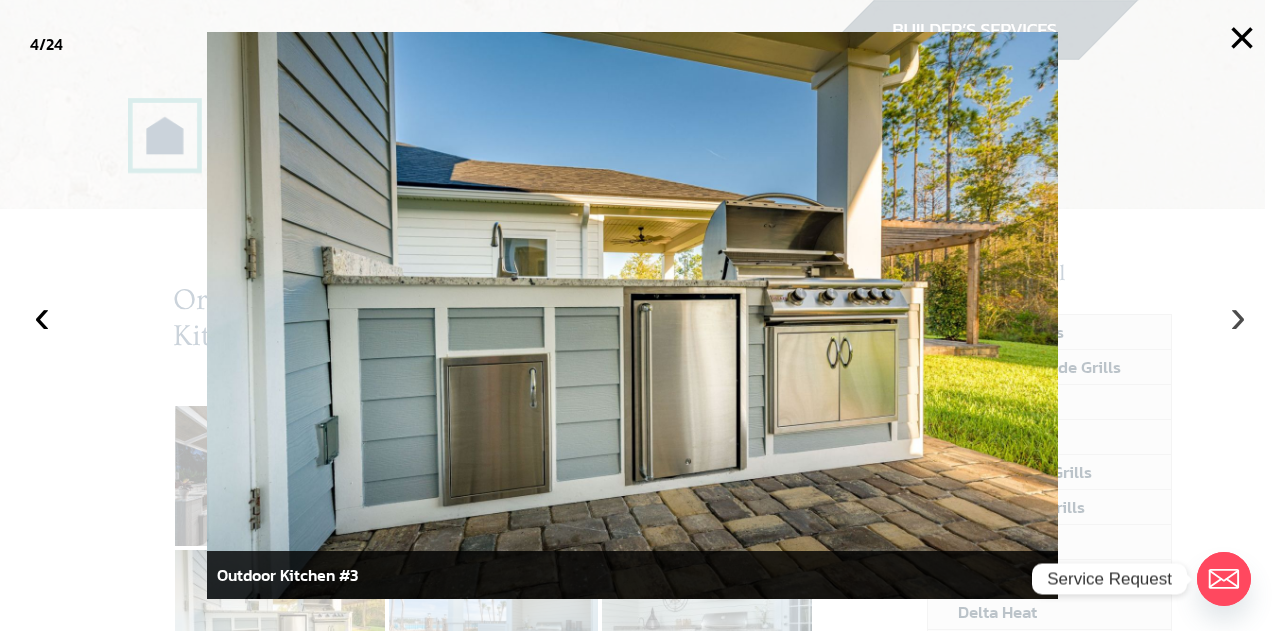 click on "›" at bounding box center [1238, 316] 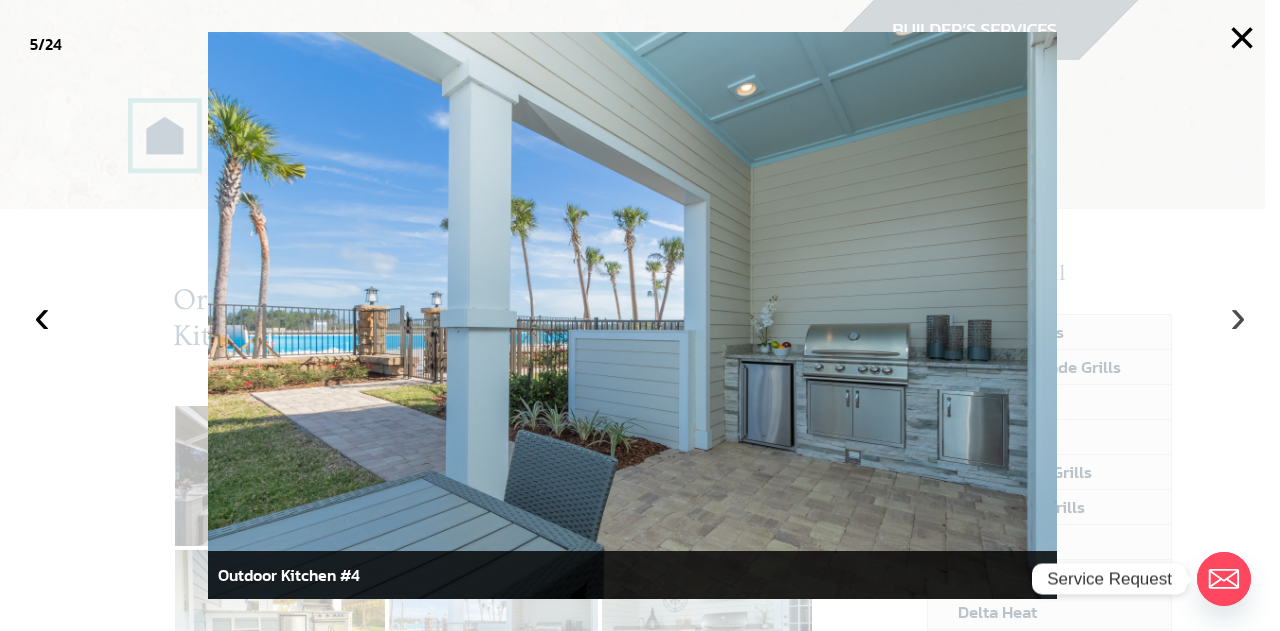 click on "›" at bounding box center [1238, 316] 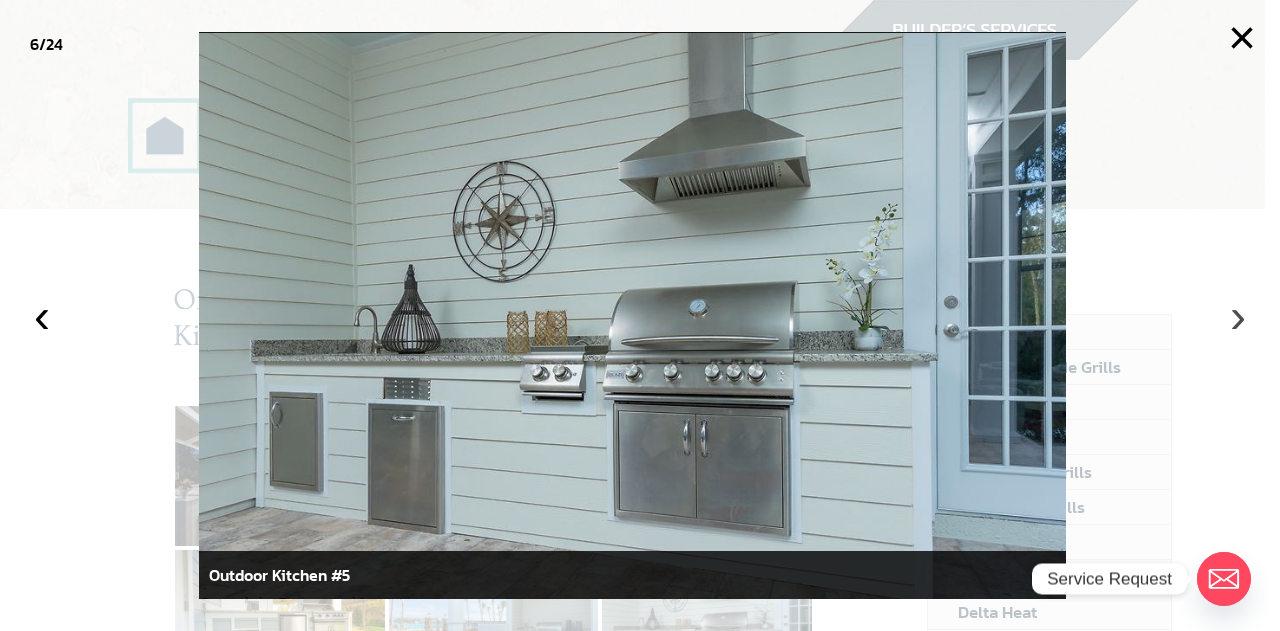 click on "›" at bounding box center (1238, 316) 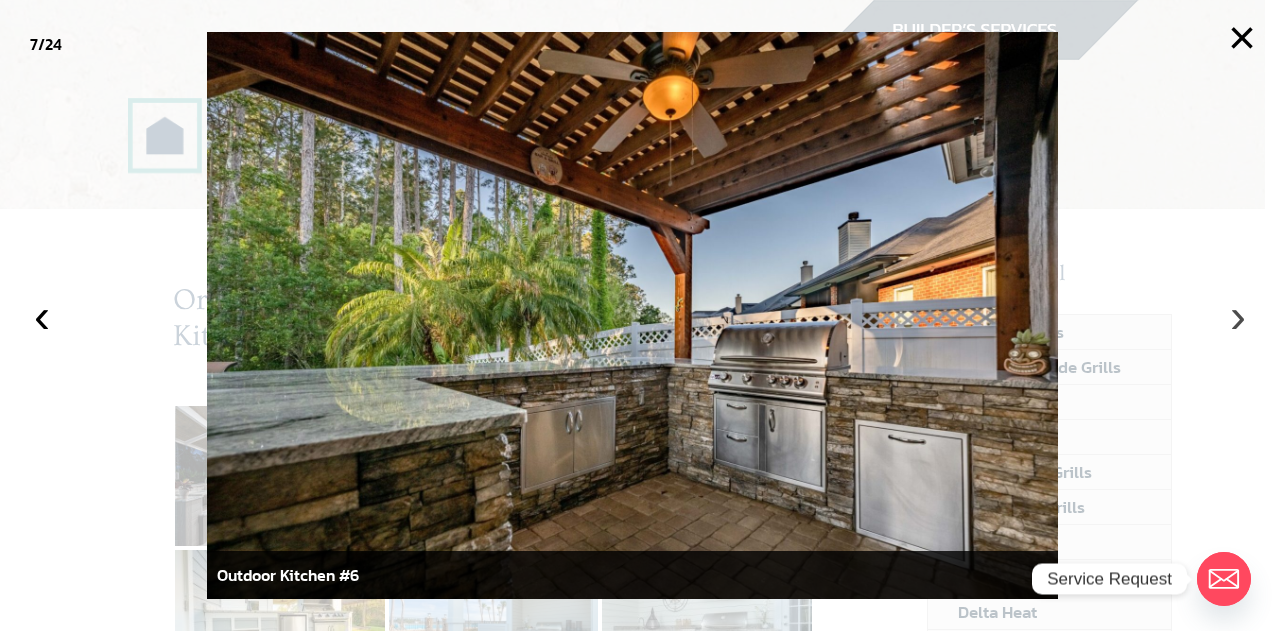 click on "›" at bounding box center (1238, 316) 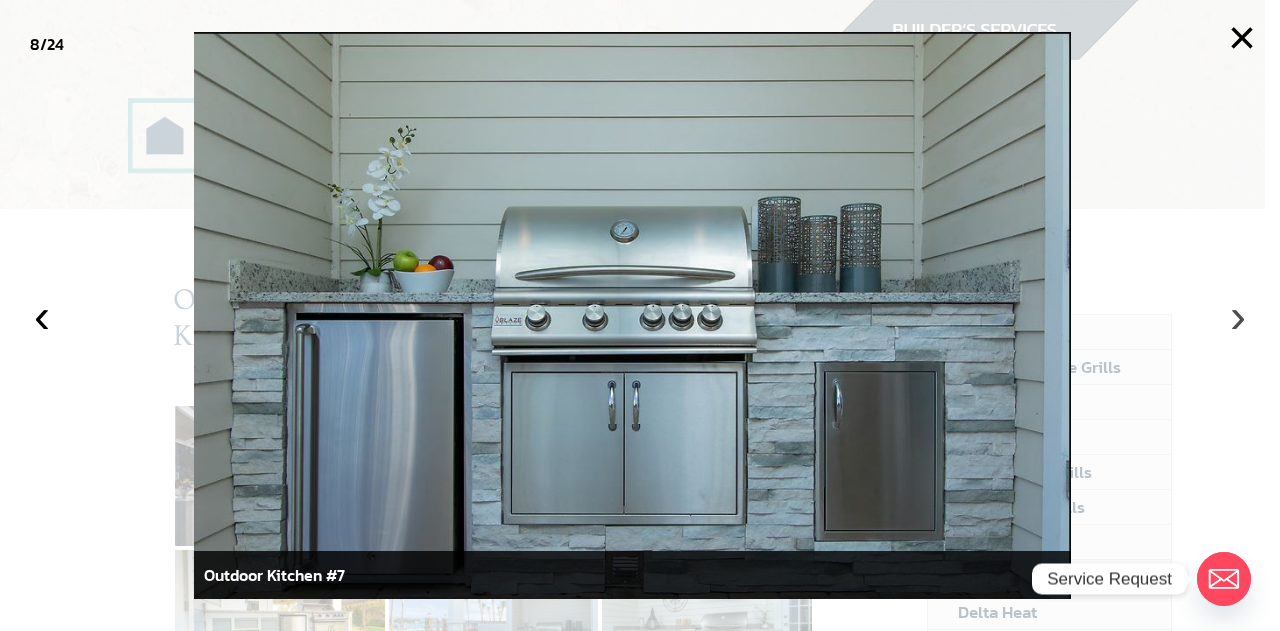 click on "›" at bounding box center (1238, 316) 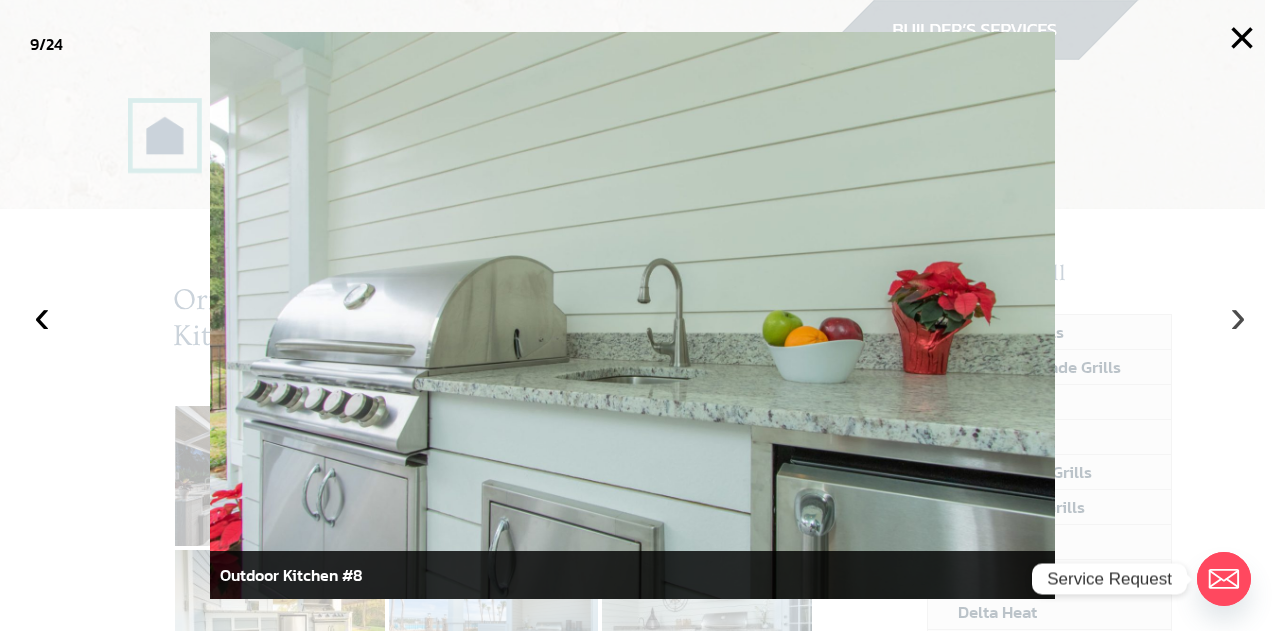 click on "›" at bounding box center (1238, 316) 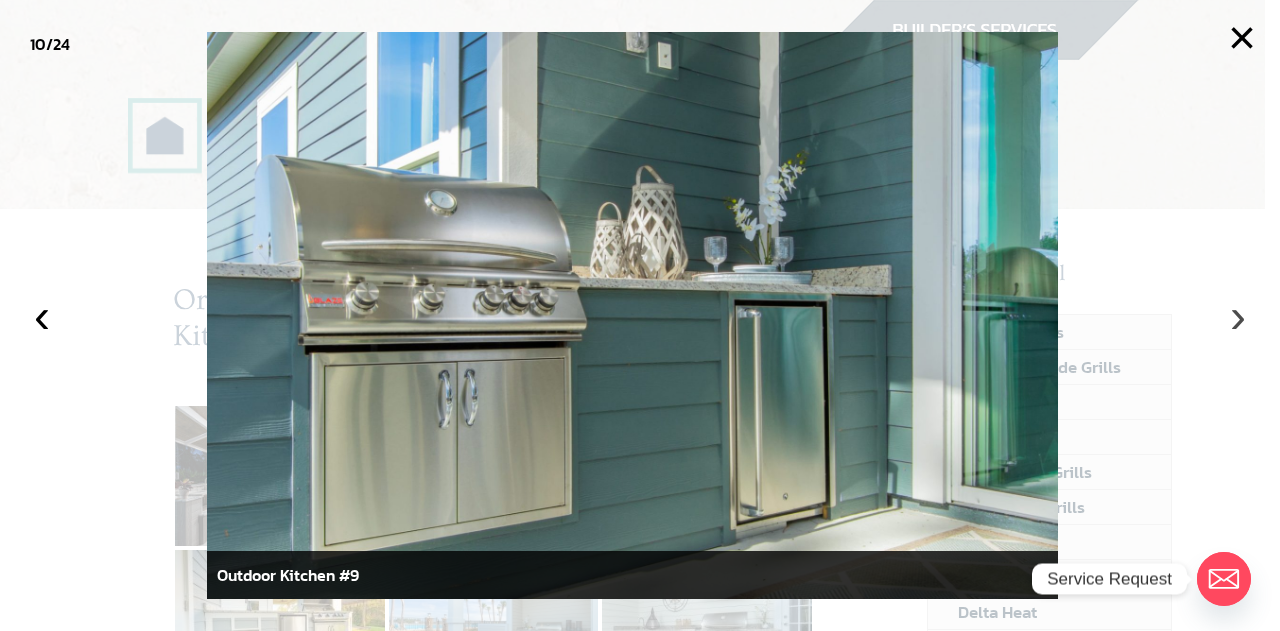click on "›" at bounding box center (1238, 316) 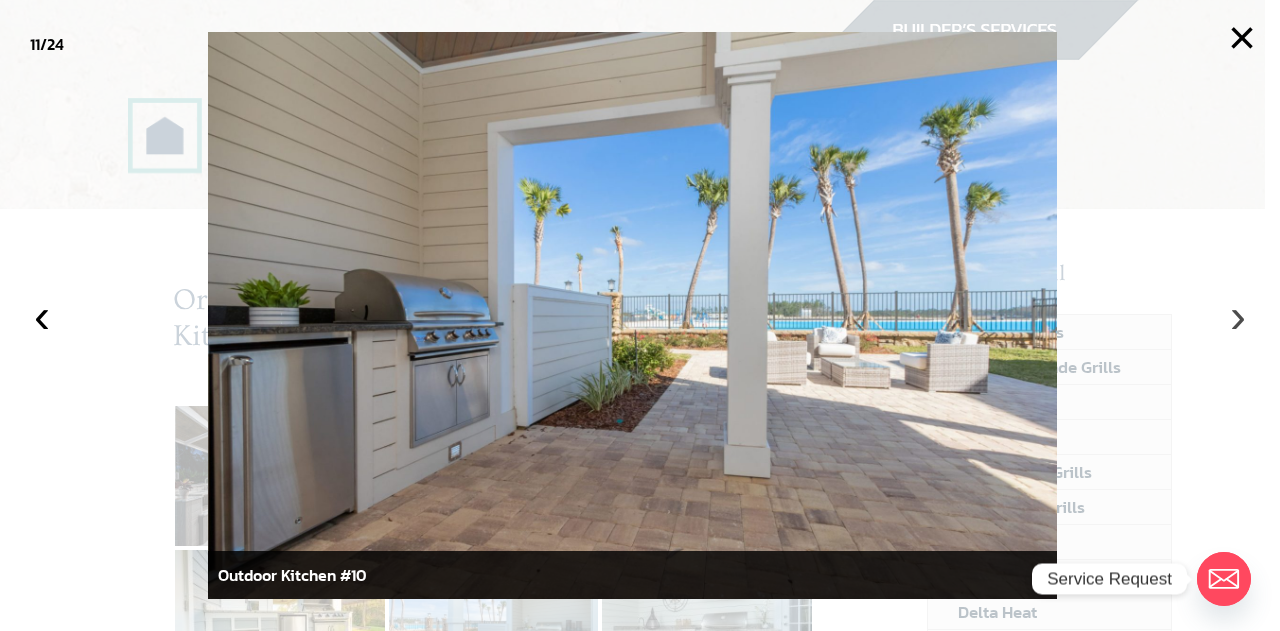 click on "›" at bounding box center (1238, 316) 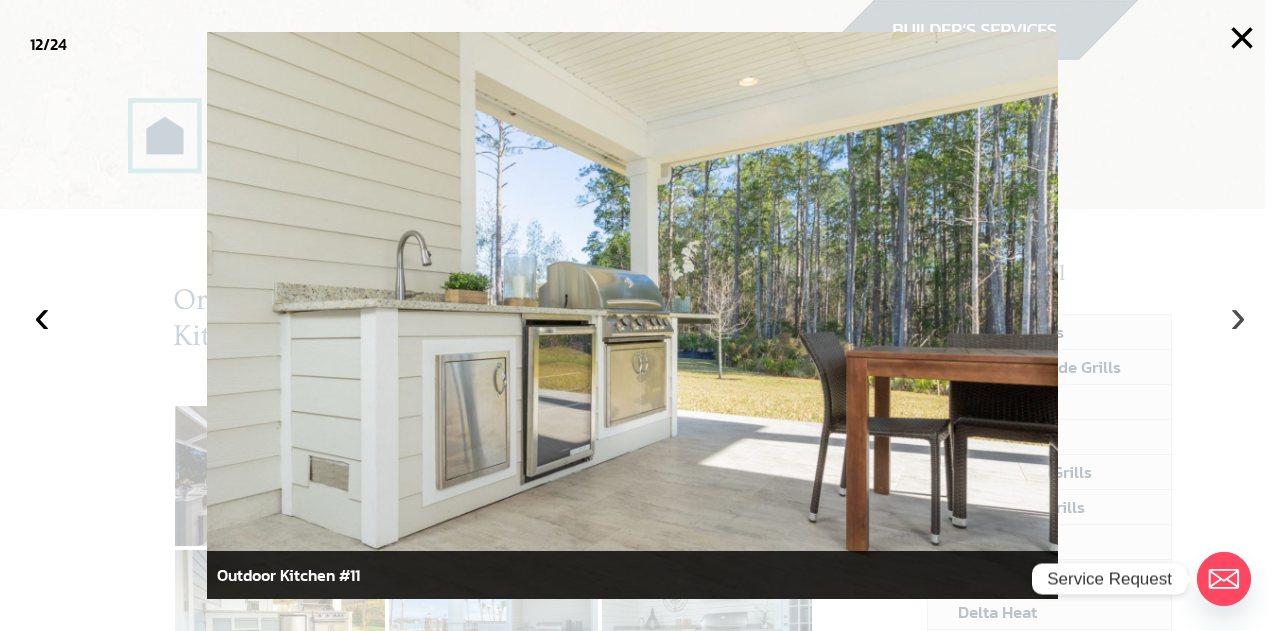 click on "›" at bounding box center (1238, 316) 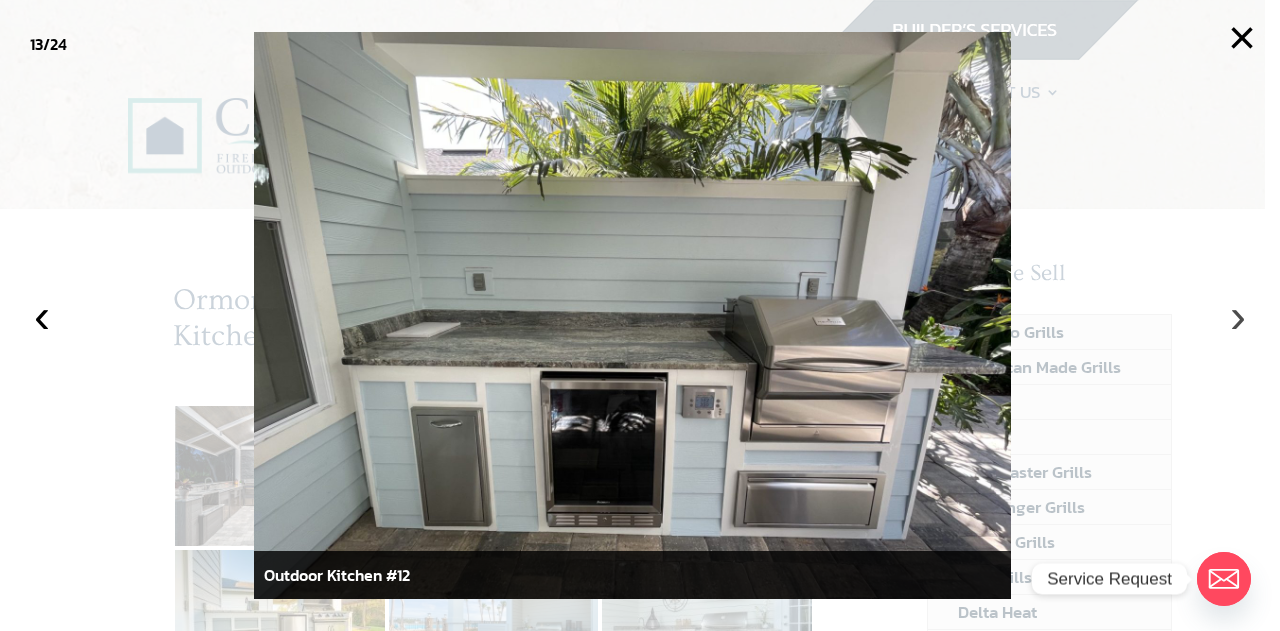 click on "›" at bounding box center (1238, 316) 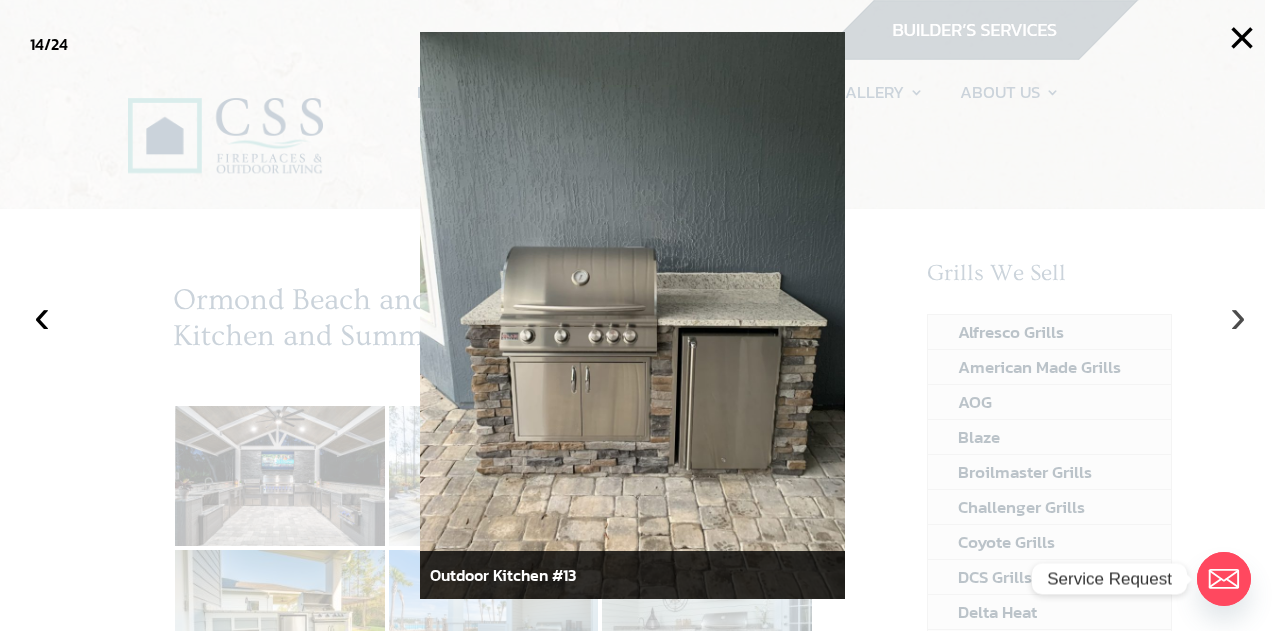 click on "›" at bounding box center (1238, 316) 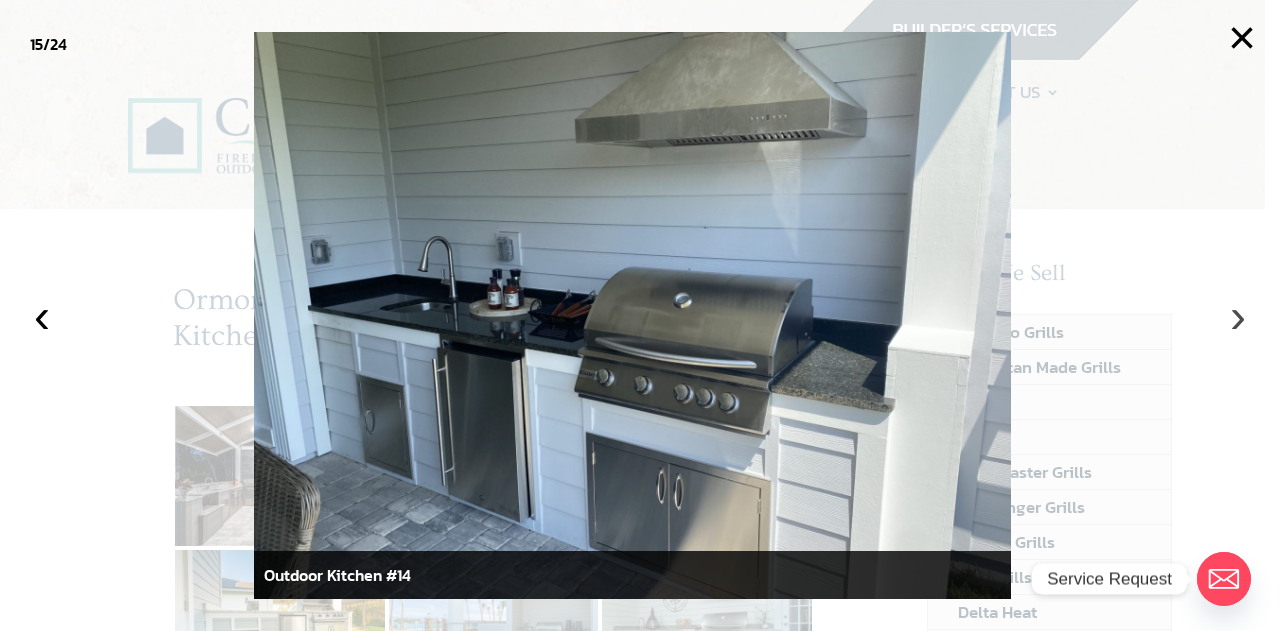 click on "›" at bounding box center [1238, 316] 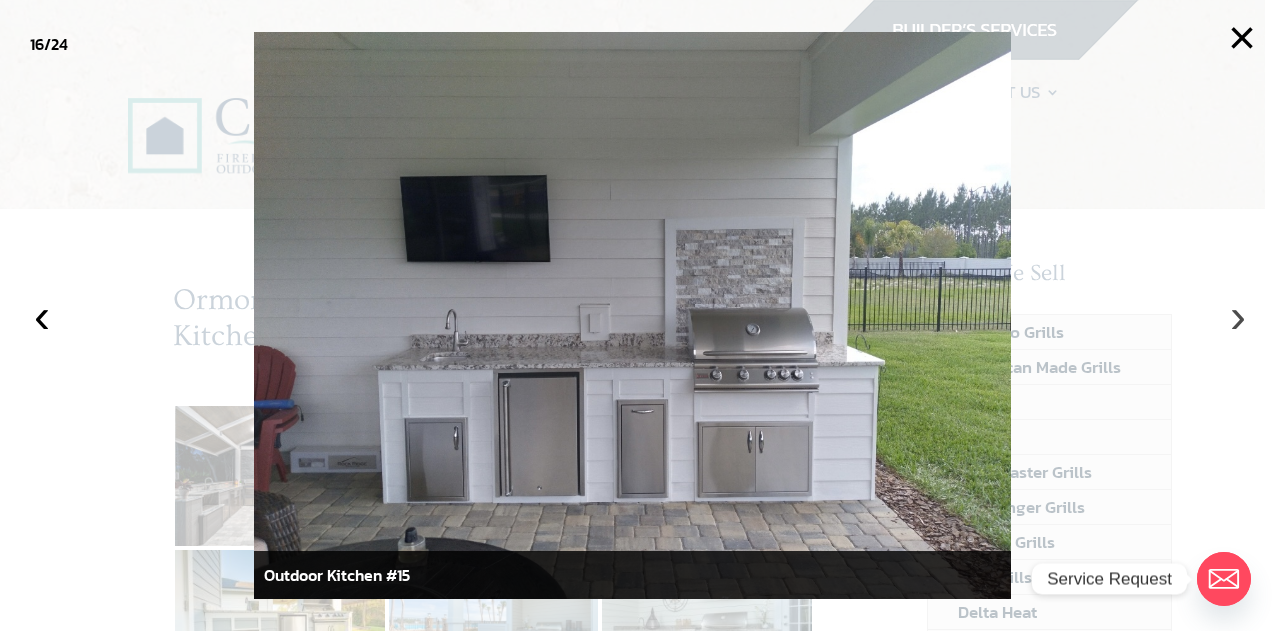 click on "›" at bounding box center [1238, 316] 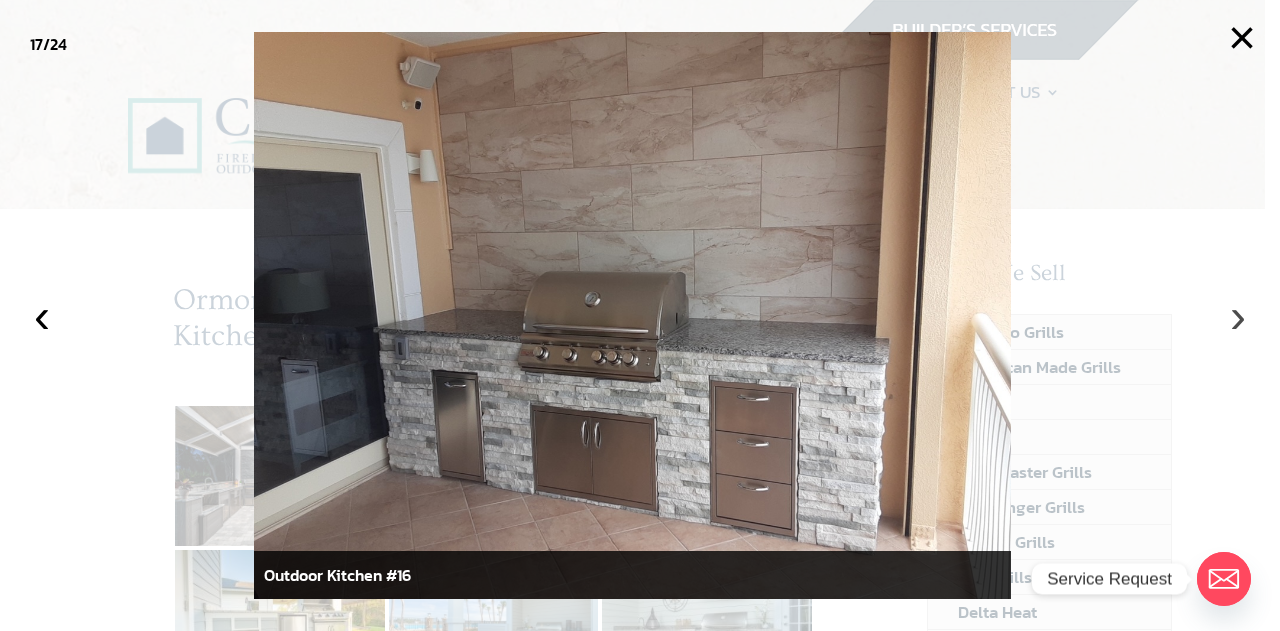 click on "›" at bounding box center [1238, 316] 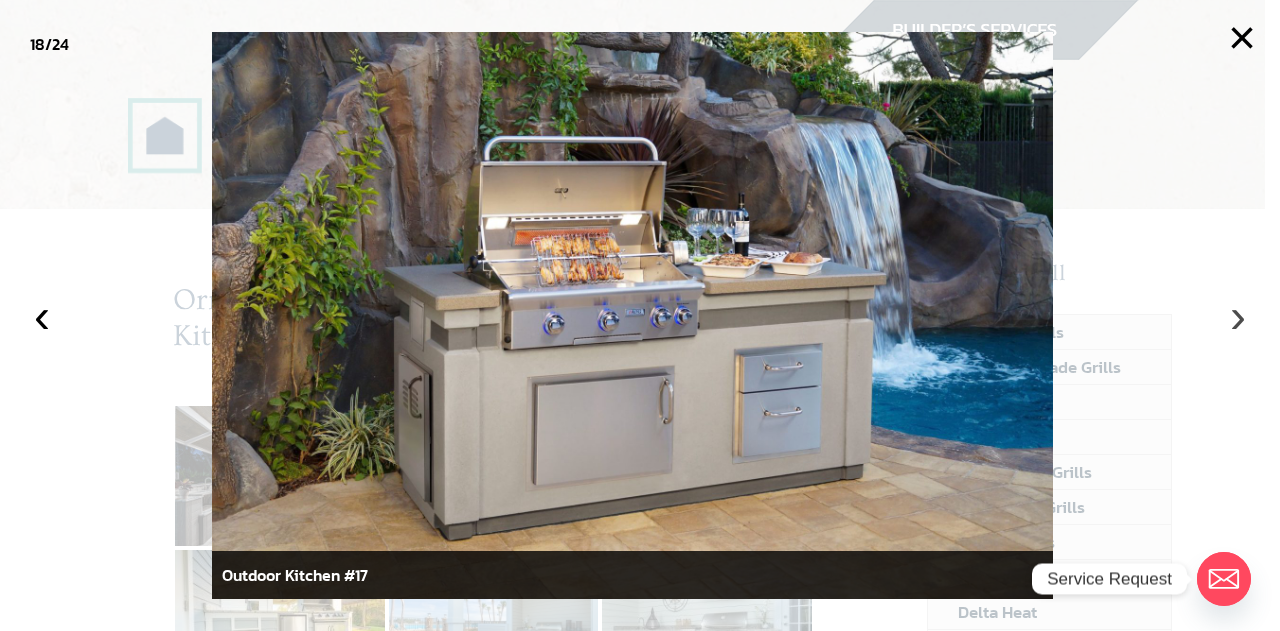 click on "›" at bounding box center (1238, 316) 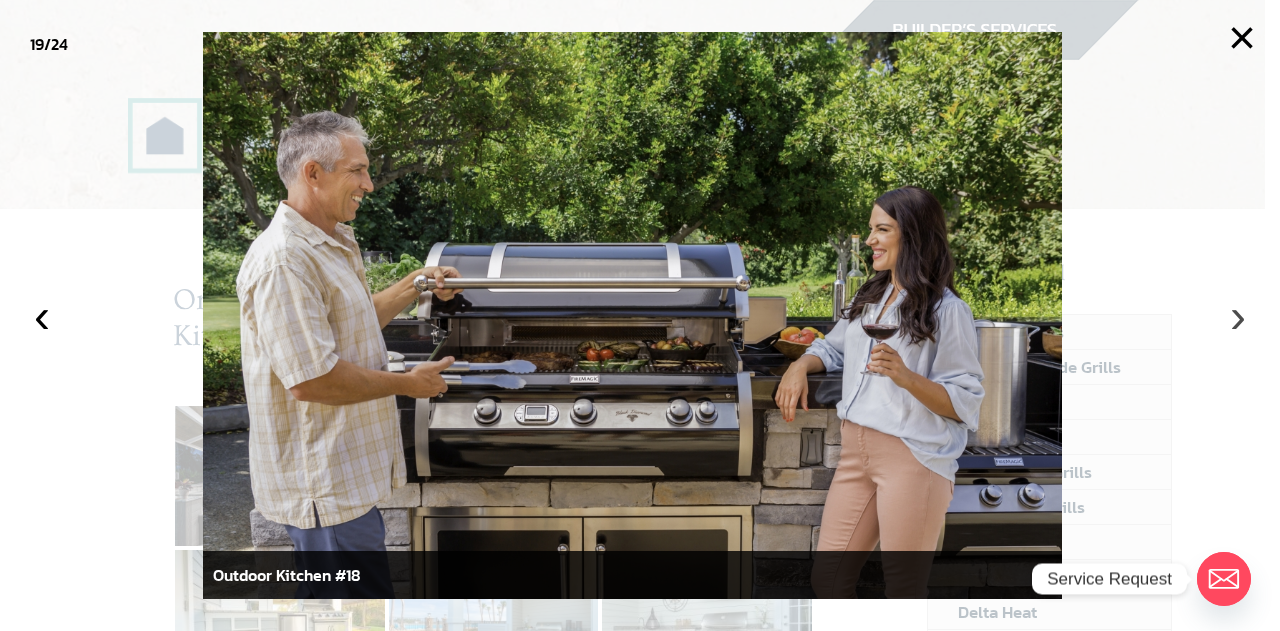 click on "›" at bounding box center (1238, 316) 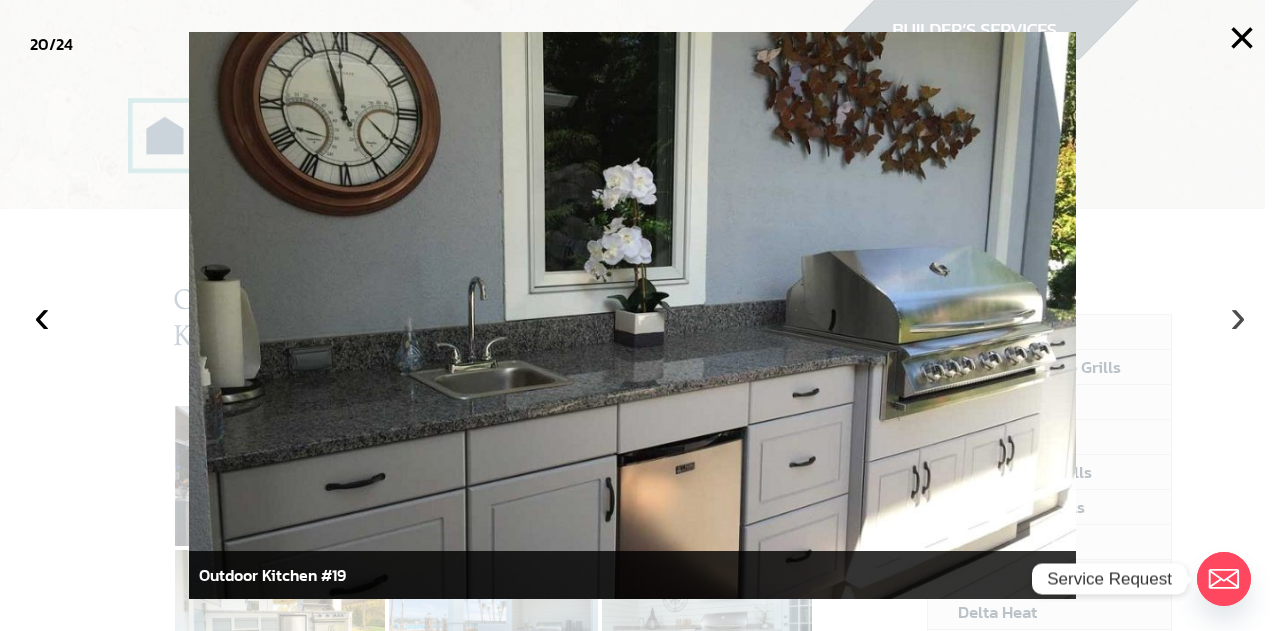 click on "›" at bounding box center (1238, 316) 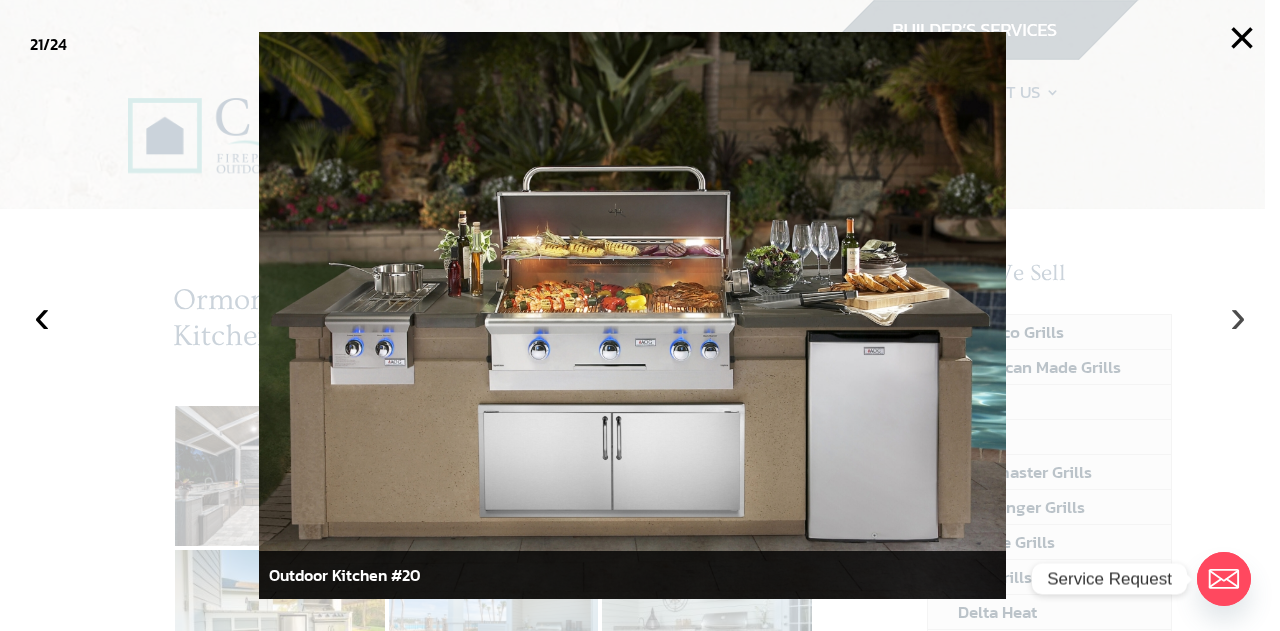 click on "›" at bounding box center [1238, 316] 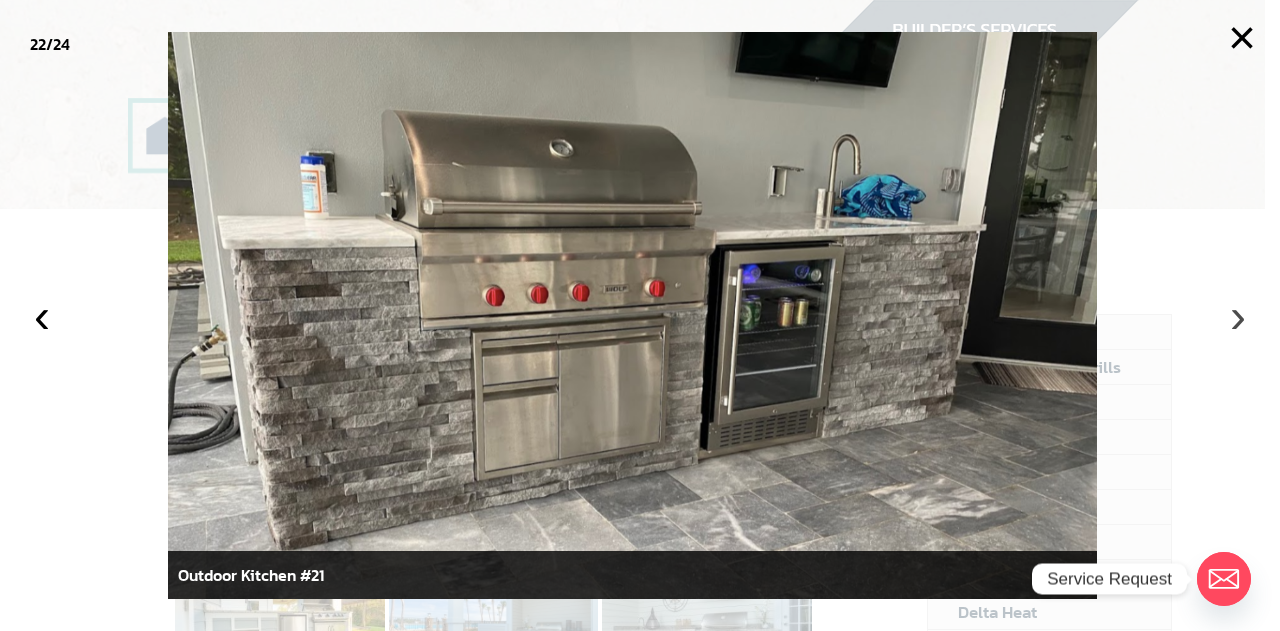 click on "›" at bounding box center [1238, 316] 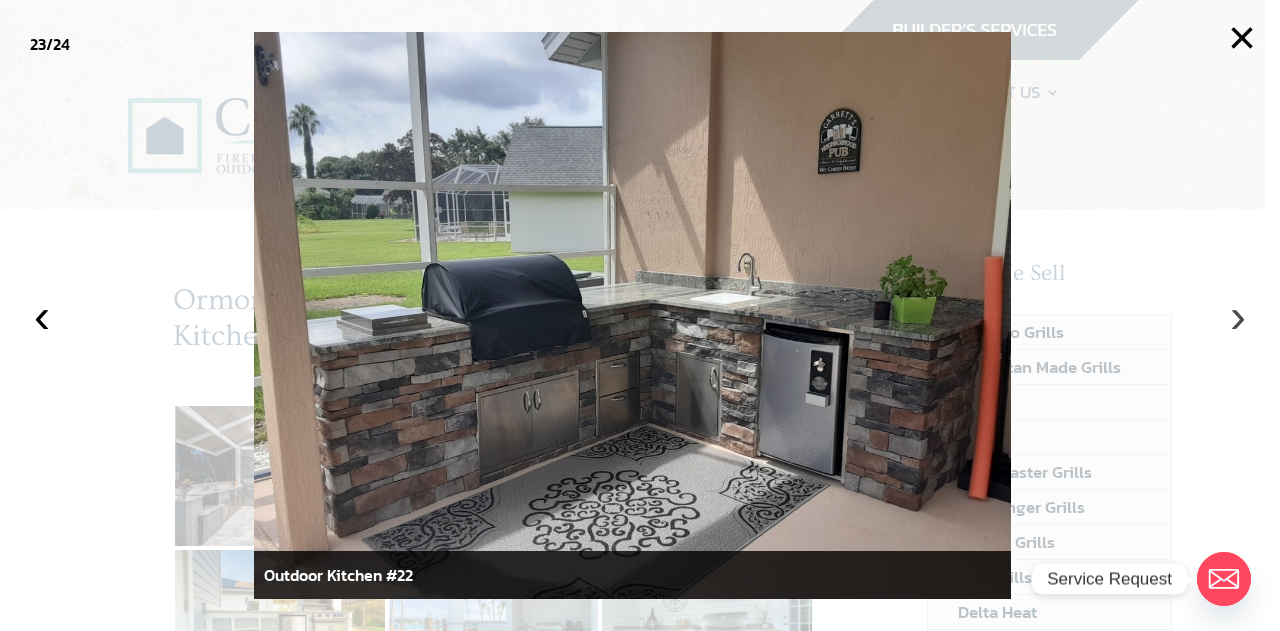 click on "›" at bounding box center [1238, 316] 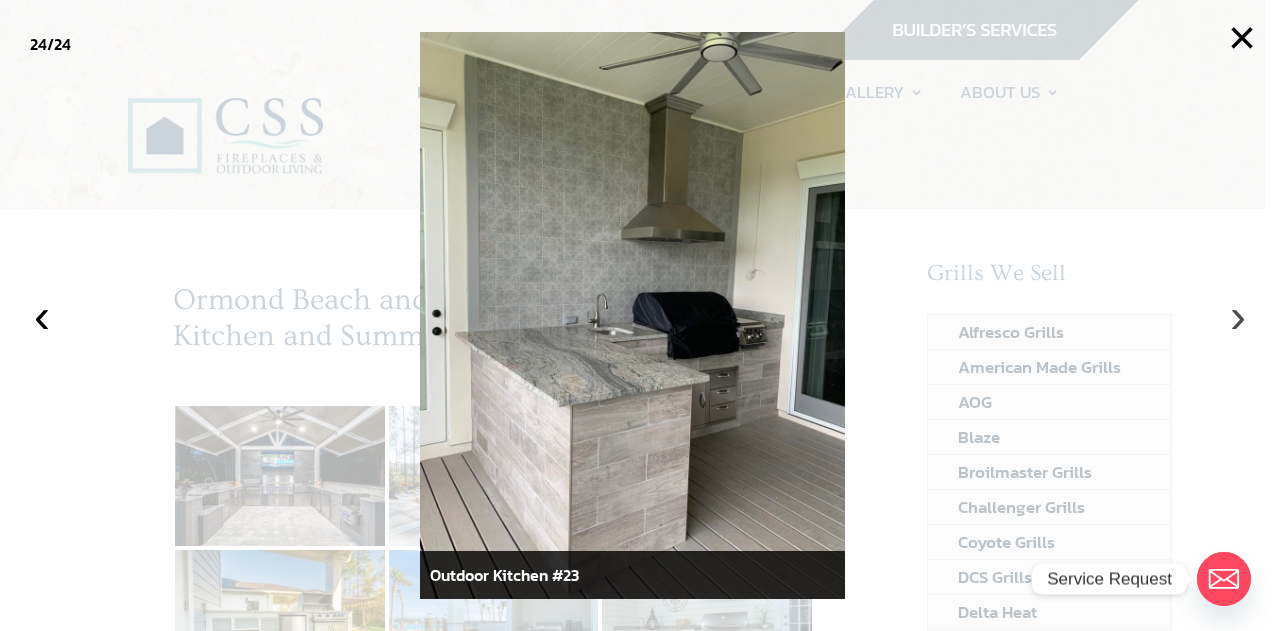 click on "›" at bounding box center [1238, 316] 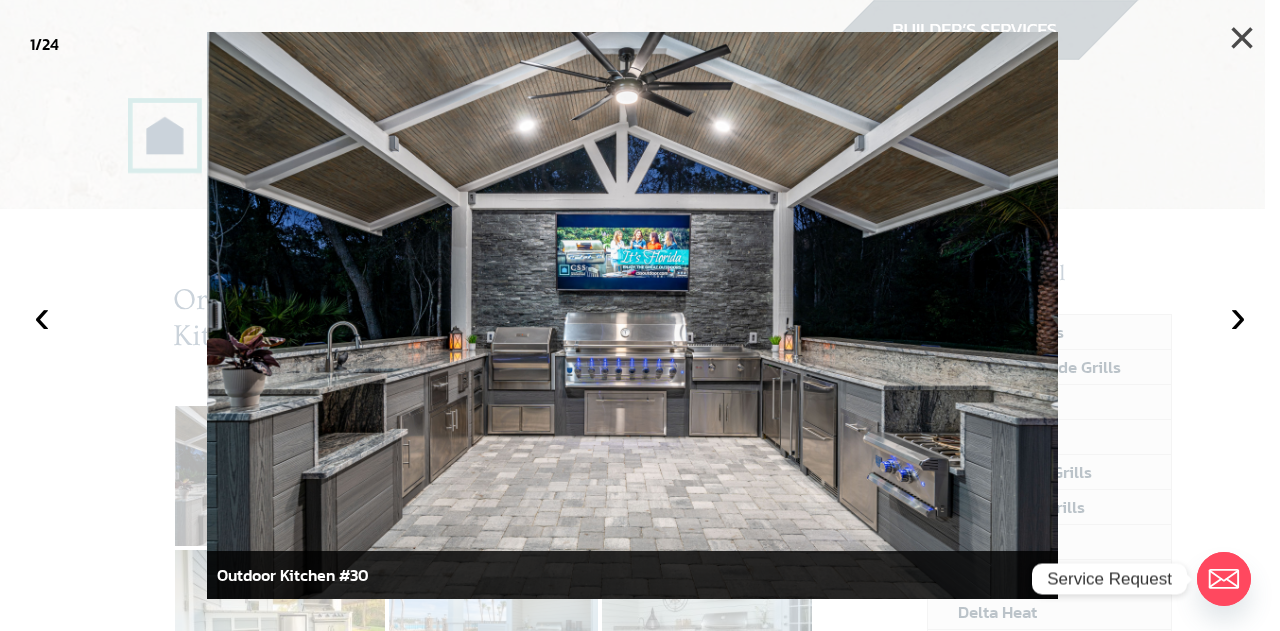 drag, startPoint x: 1243, startPoint y: 39, endPoint x: 1234, endPoint y: 33, distance: 10.816654 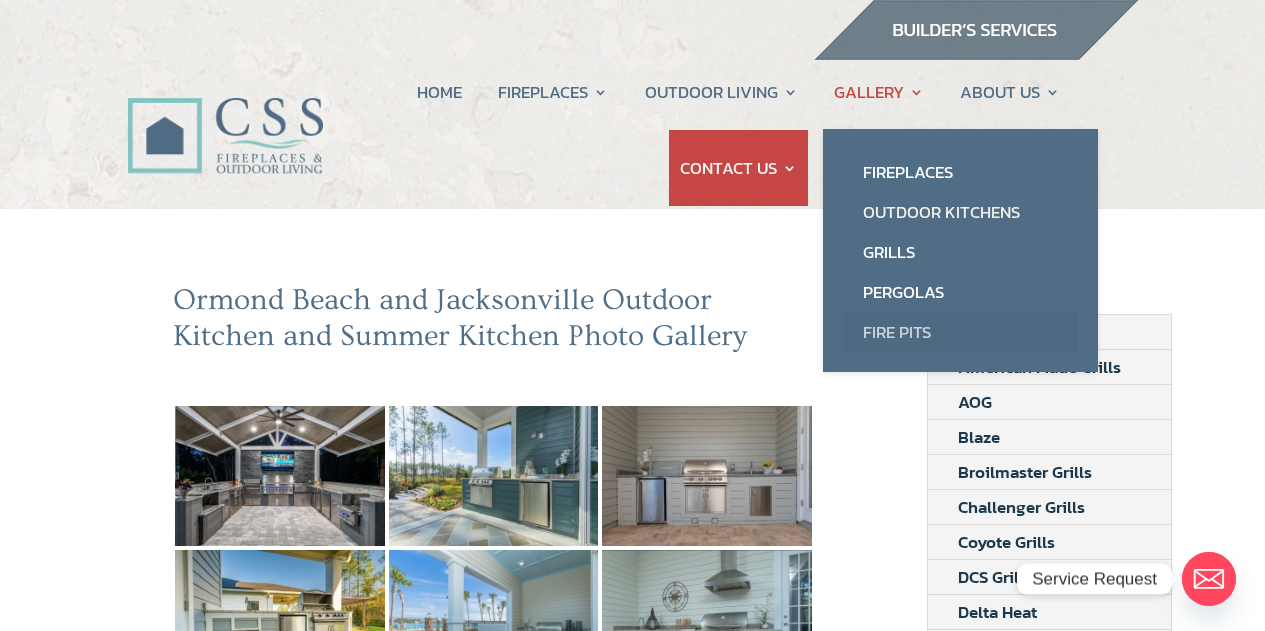 click on "Fire Pits" at bounding box center (960, 332) 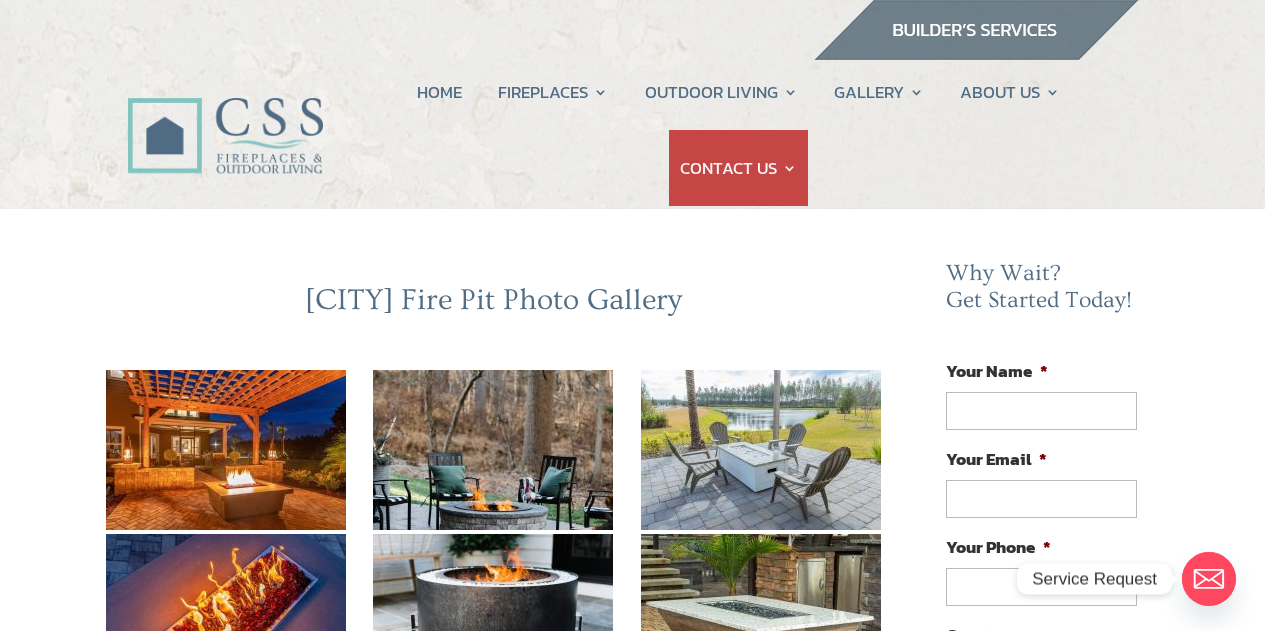 scroll, scrollTop: 0, scrollLeft: 0, axis: both 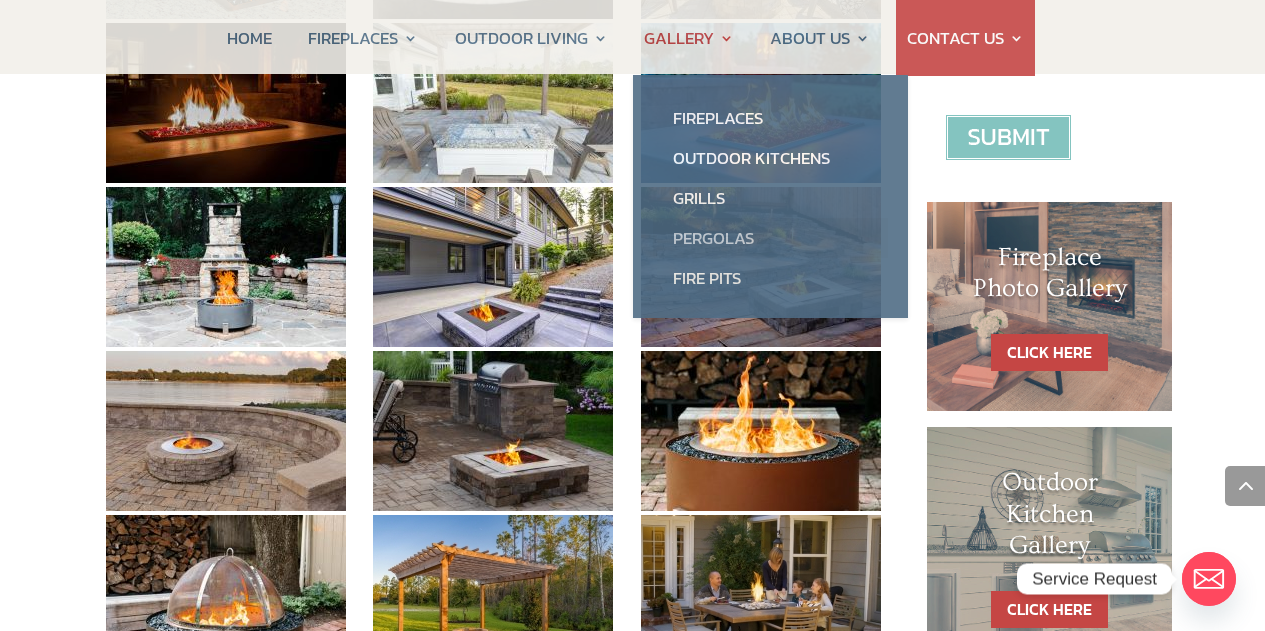 click on "Pergolas" at bounding box center [770, 238] 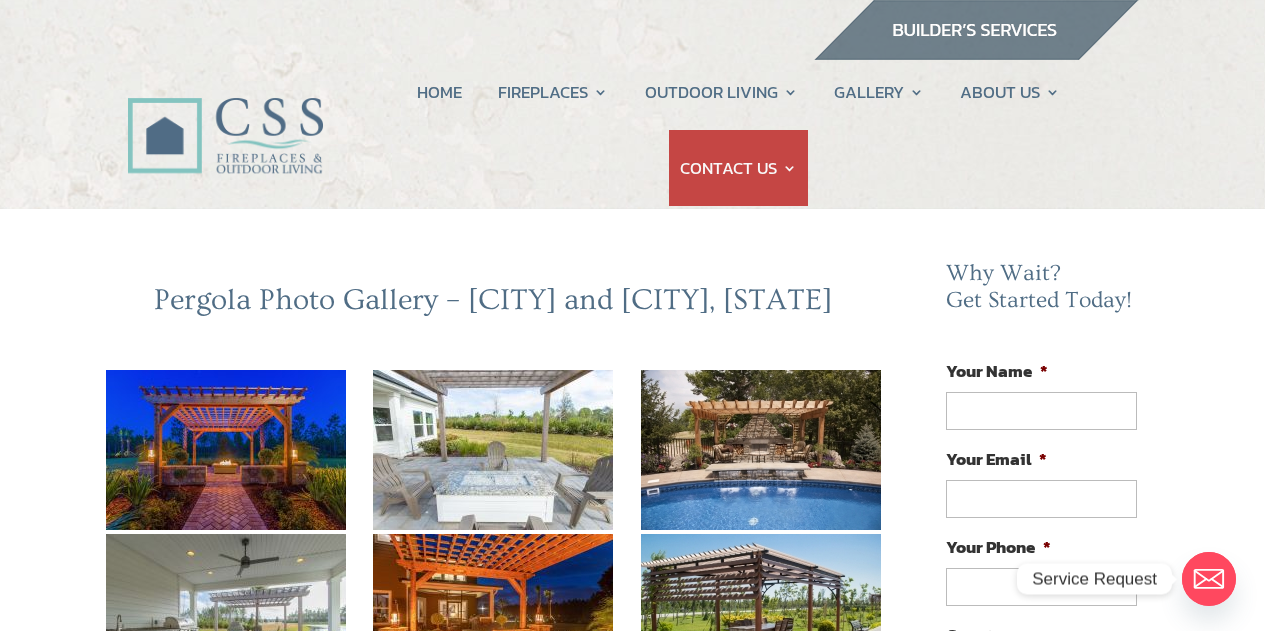 scroll, scrollTop: 0, scrollLeft: 0, axis: both 